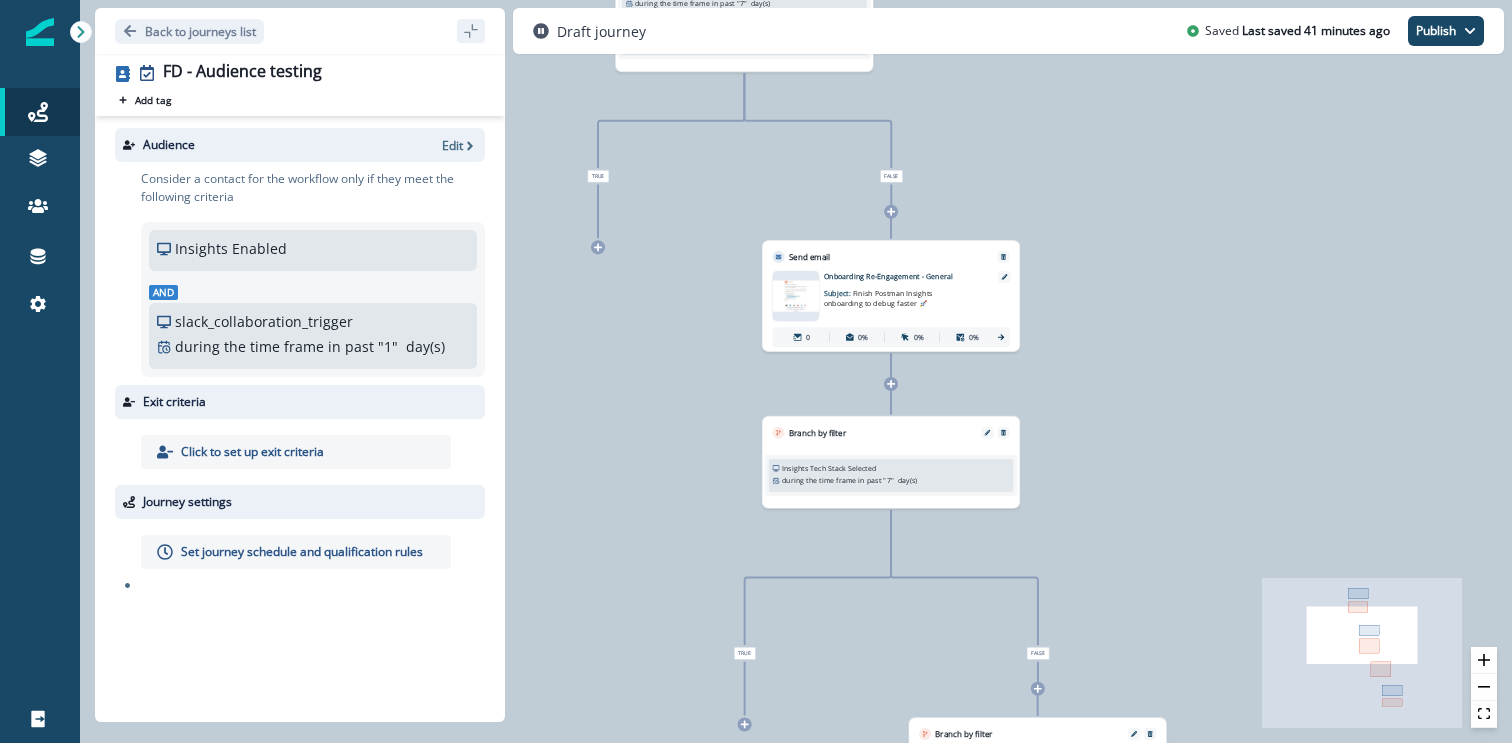 scroll, scrollTop: 0, scrollLeft: 0, axis: both 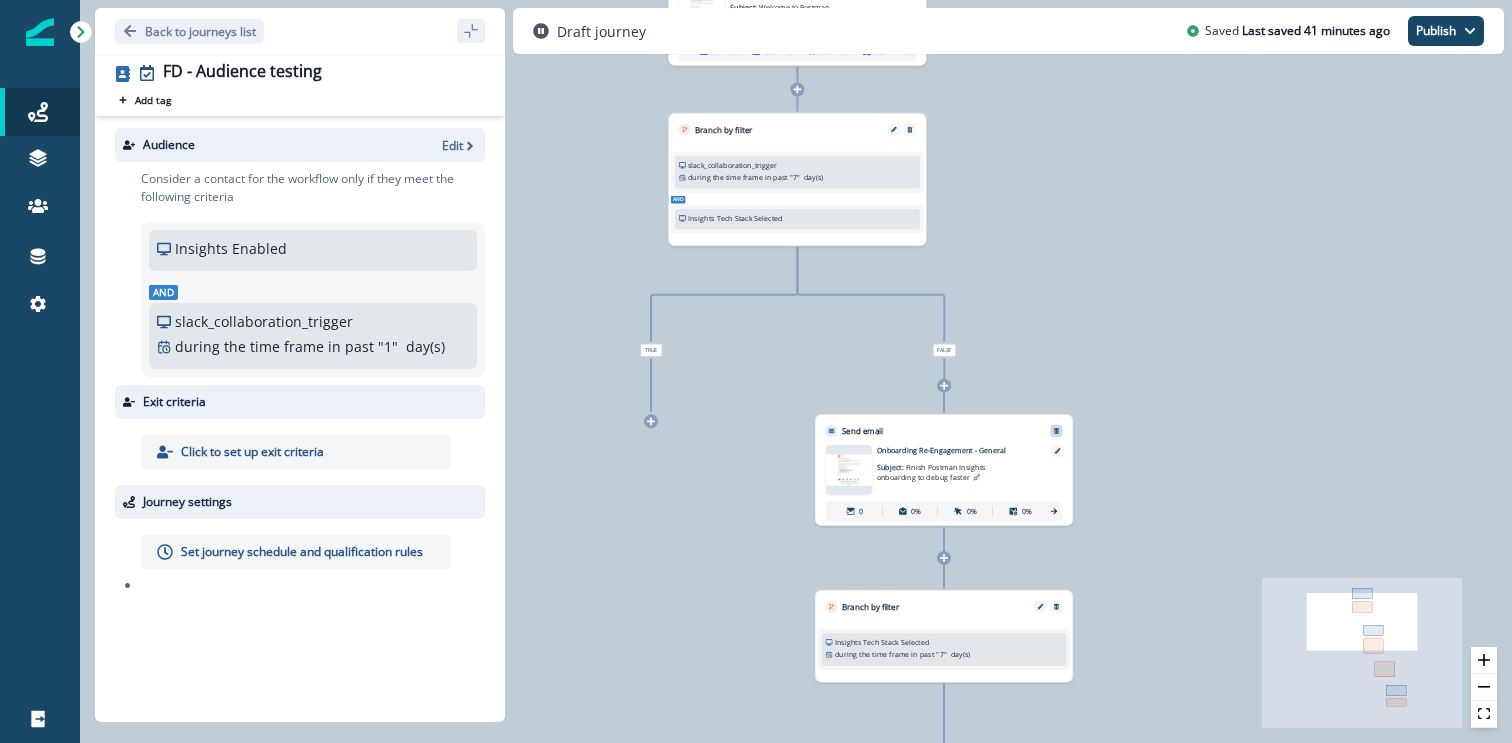 click 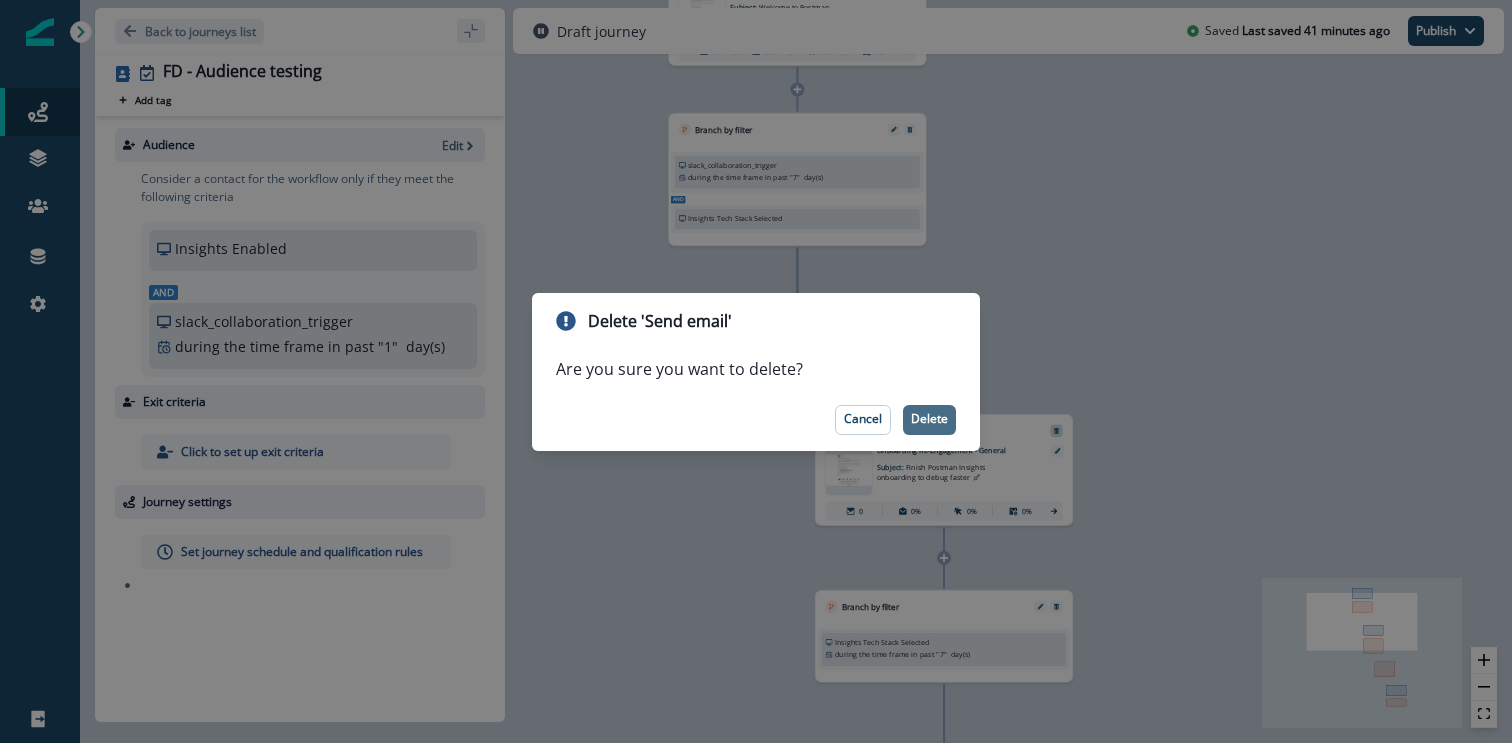click on "Delete" at bounding box center (929, 419) 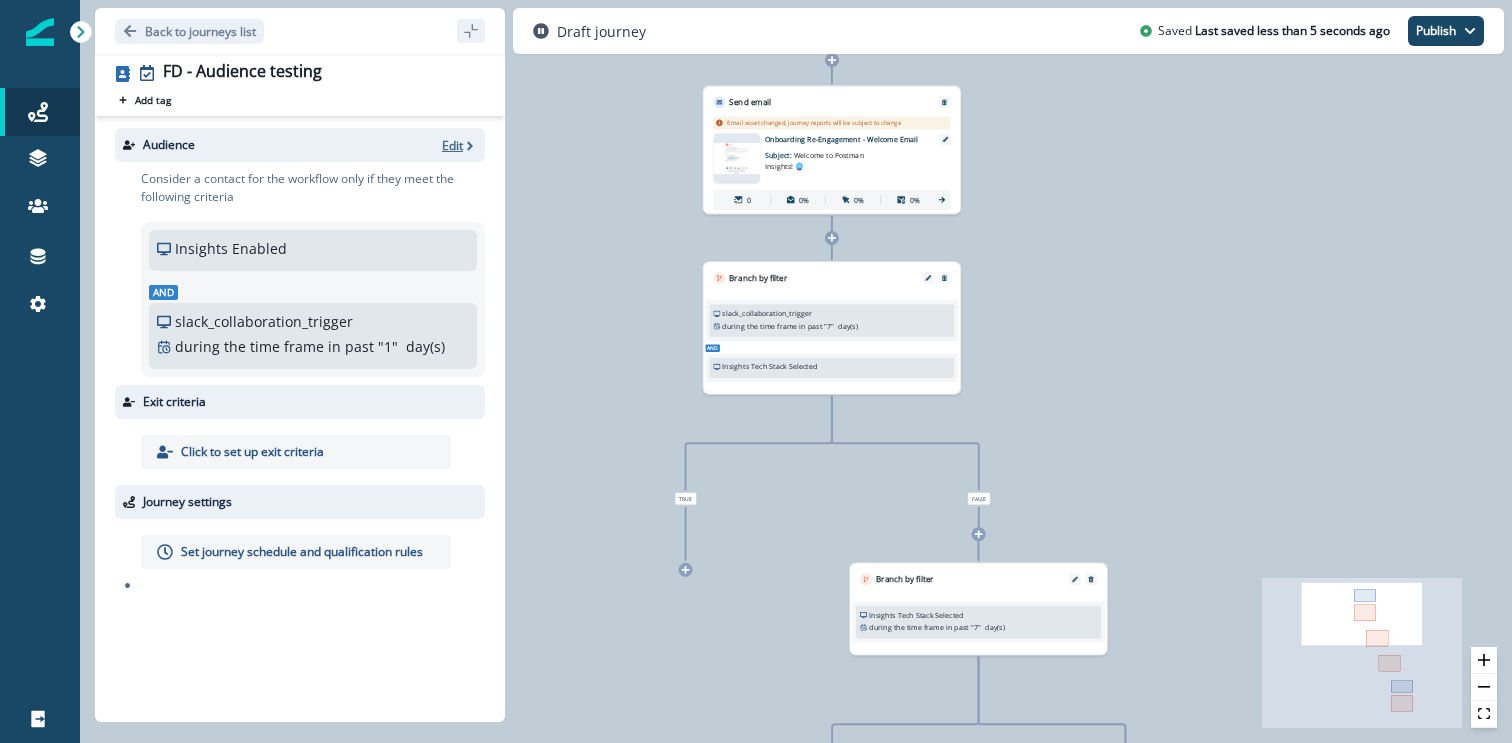 click on "Edit" at bounding box center [452, 145] 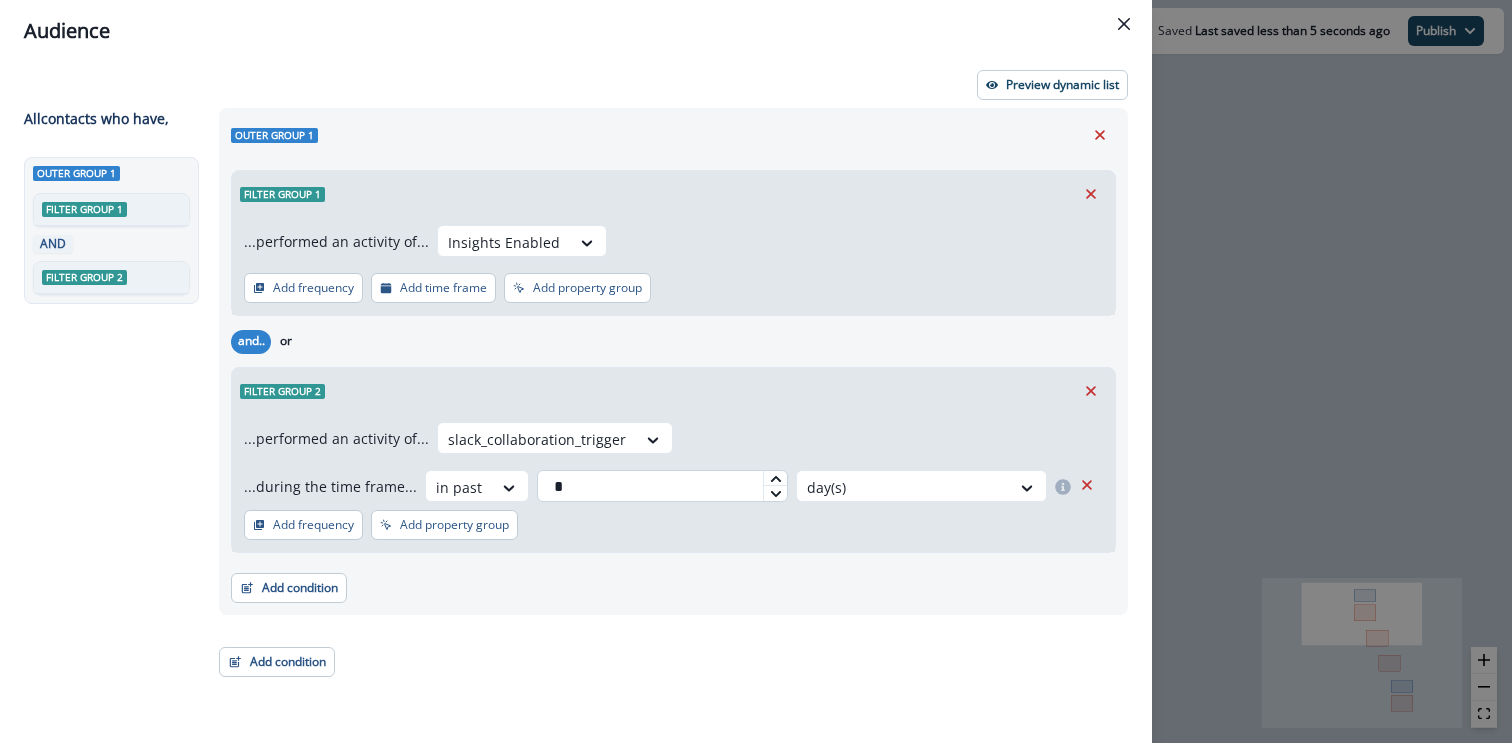 click on "*" at bounding box center (662, 486) 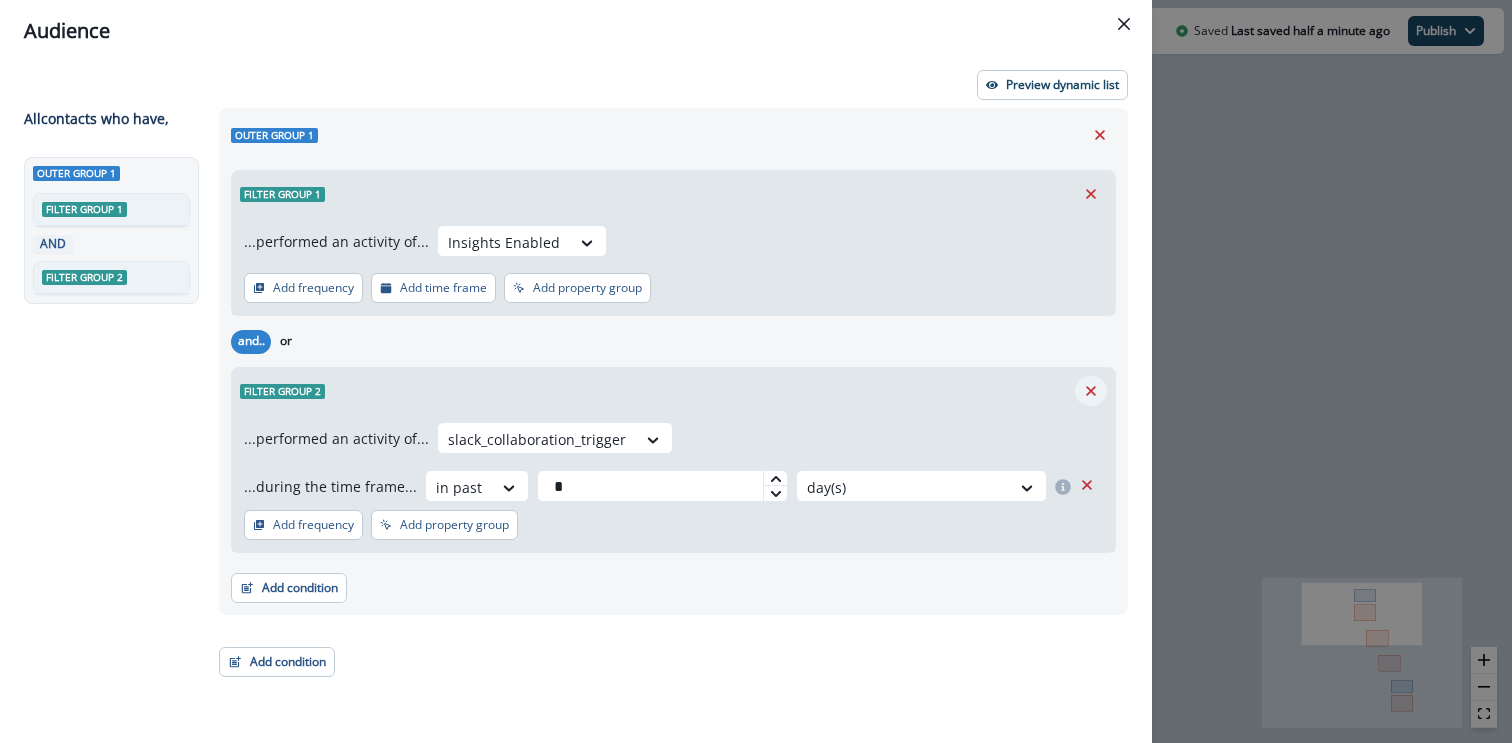 click at bounding box center [1091, 391] 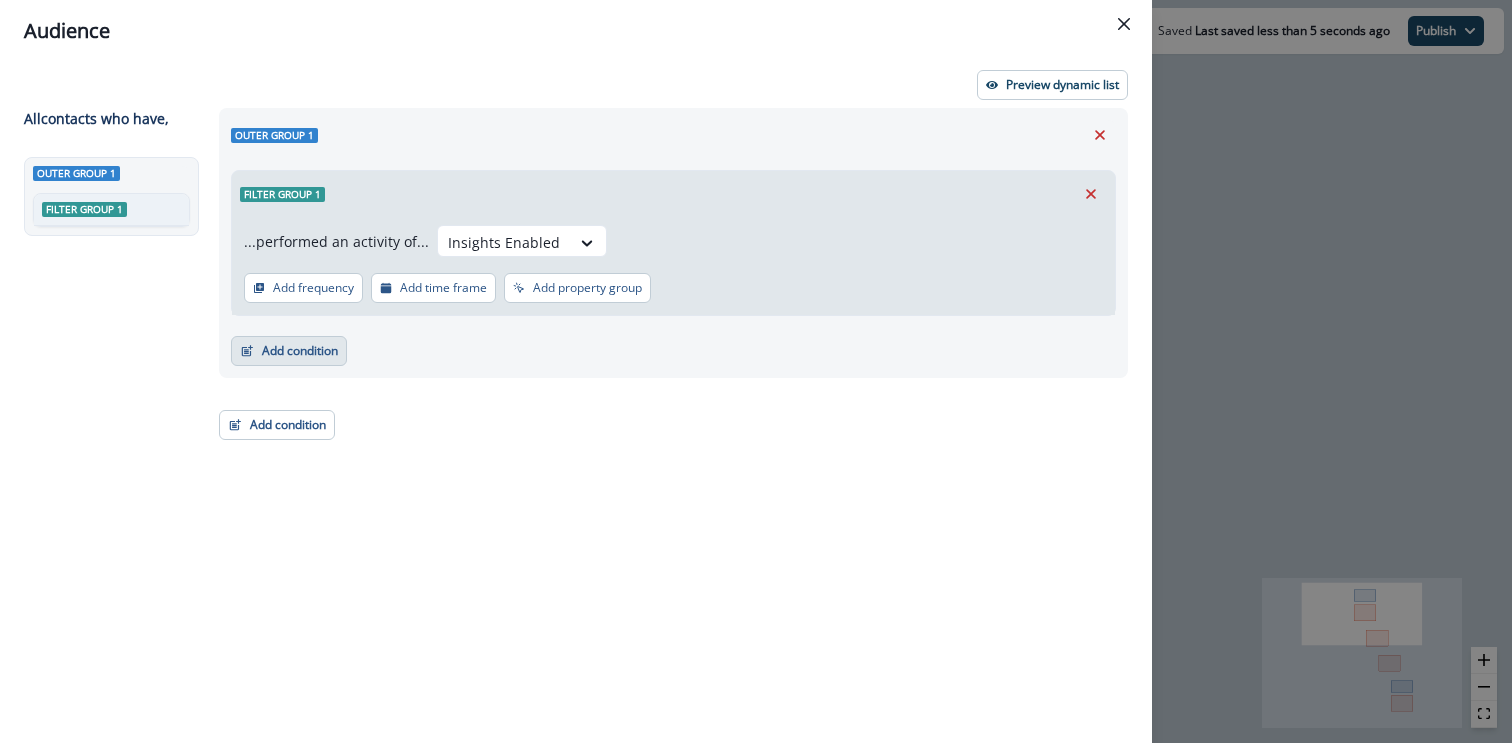 click on "Add condition" at bounding box center (289, 351) 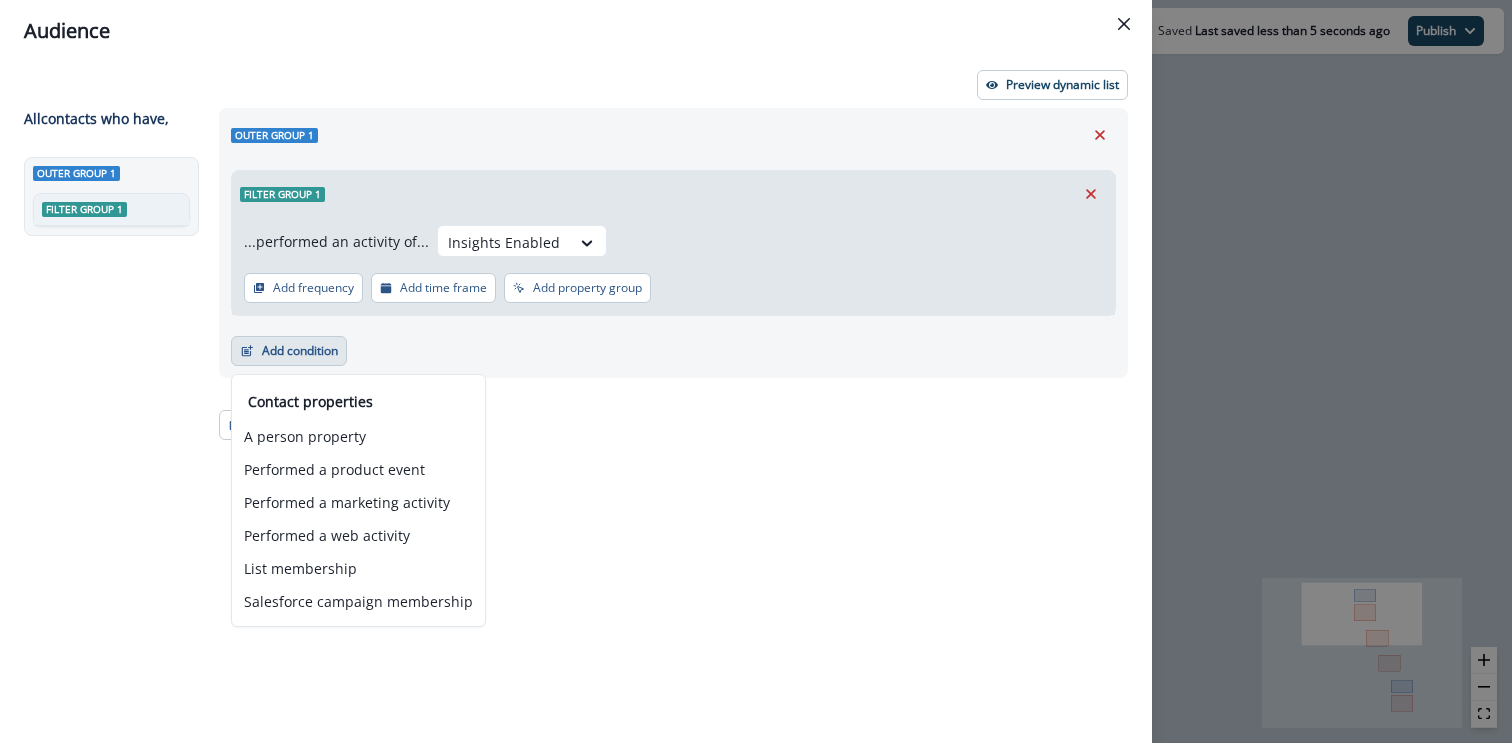 click on "Outer group 1 Filter group 1 ...performed an activity of... Insights Enabled Add frequency Add time frame Add property group Add property group Add condition Contact properties A person property Performed a product event Performed a marketing activity Performed a web activity List membership Salesforce campaign membership Add condition Contact properties A person property Performed a product event Performed a marketing activity Performed a web activity List membership Salesforce campaign membership Grouped properties Account members" at bounding box center [667, 389] 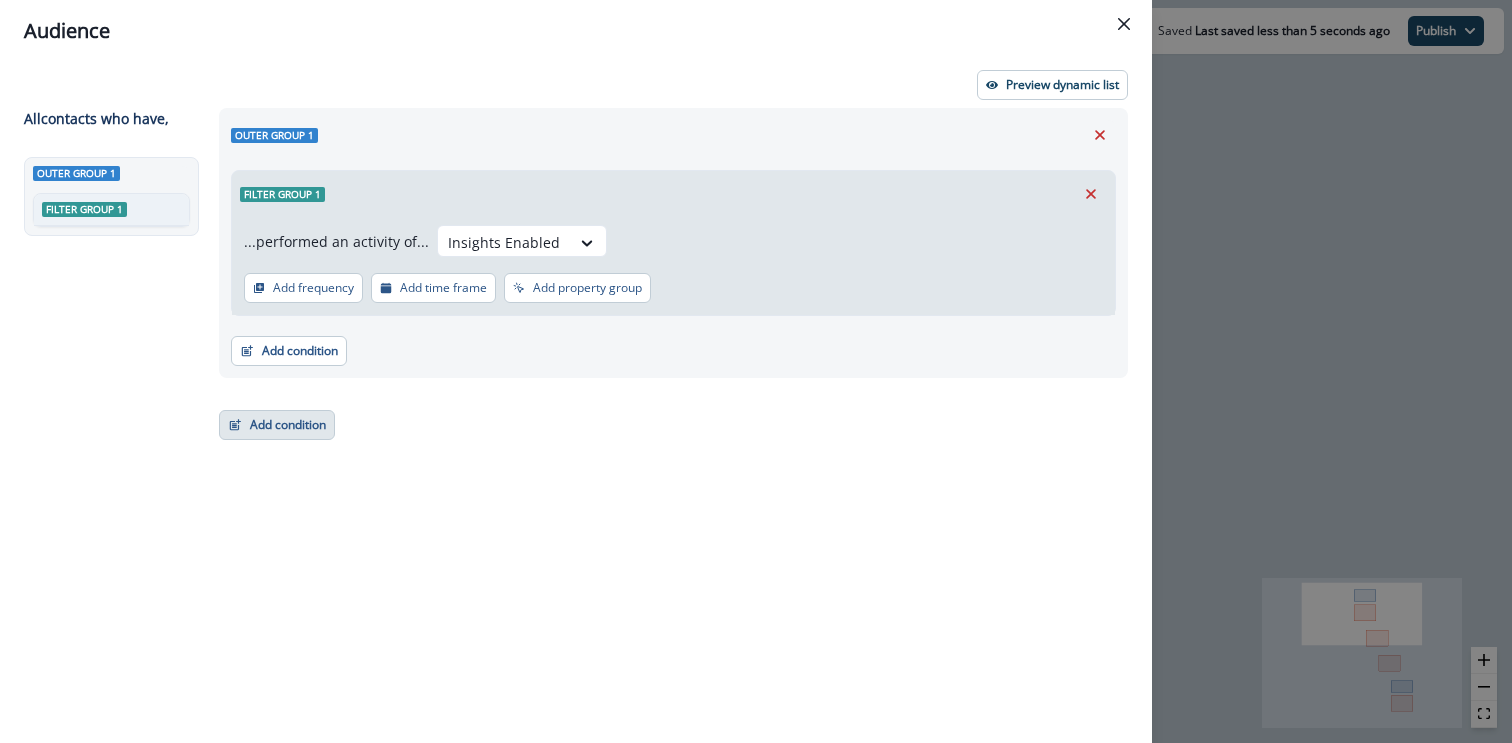 click on "Add condition" at bounding box center [277, 425] 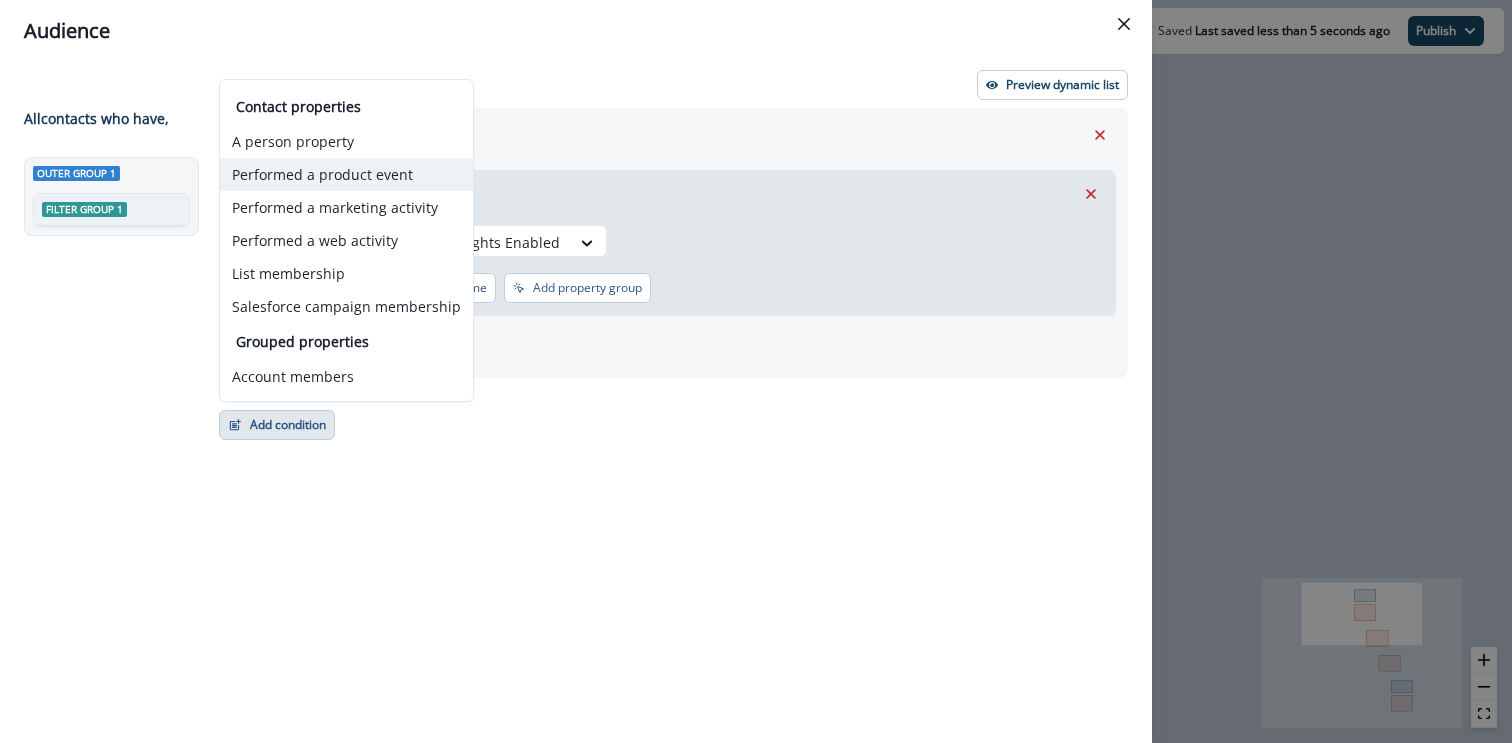 click on "Performed a product event" at bounding box center (346, 174) 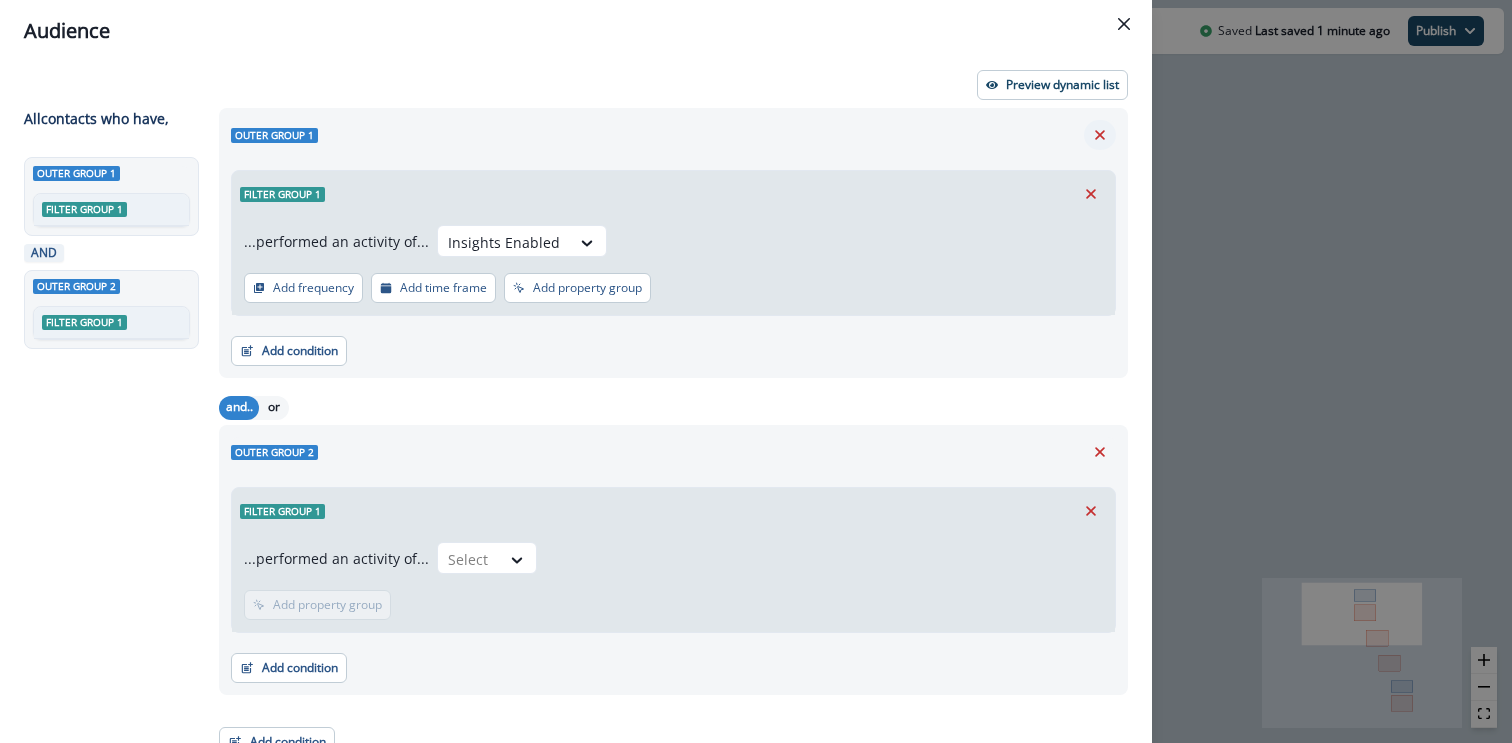 click 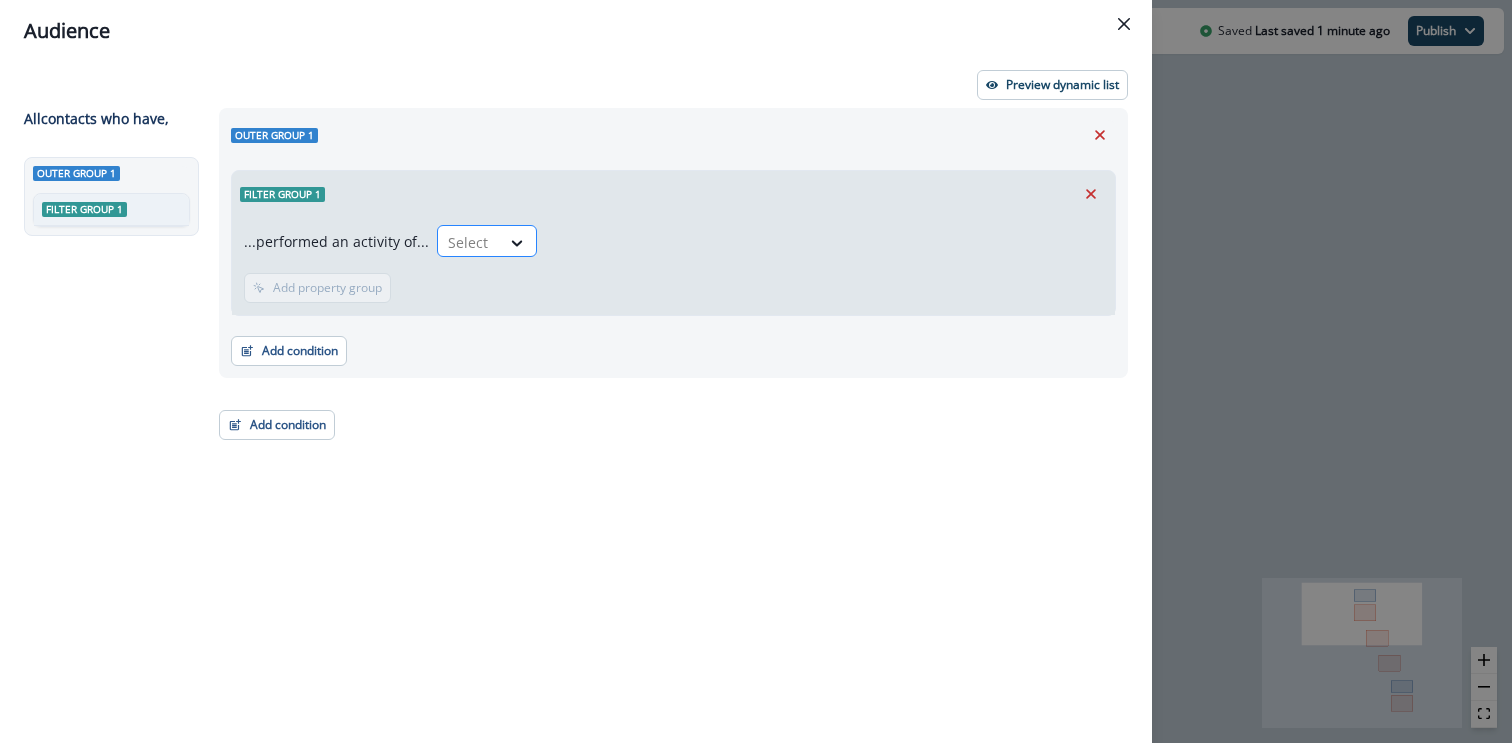 click at bounding box center (469, 242) 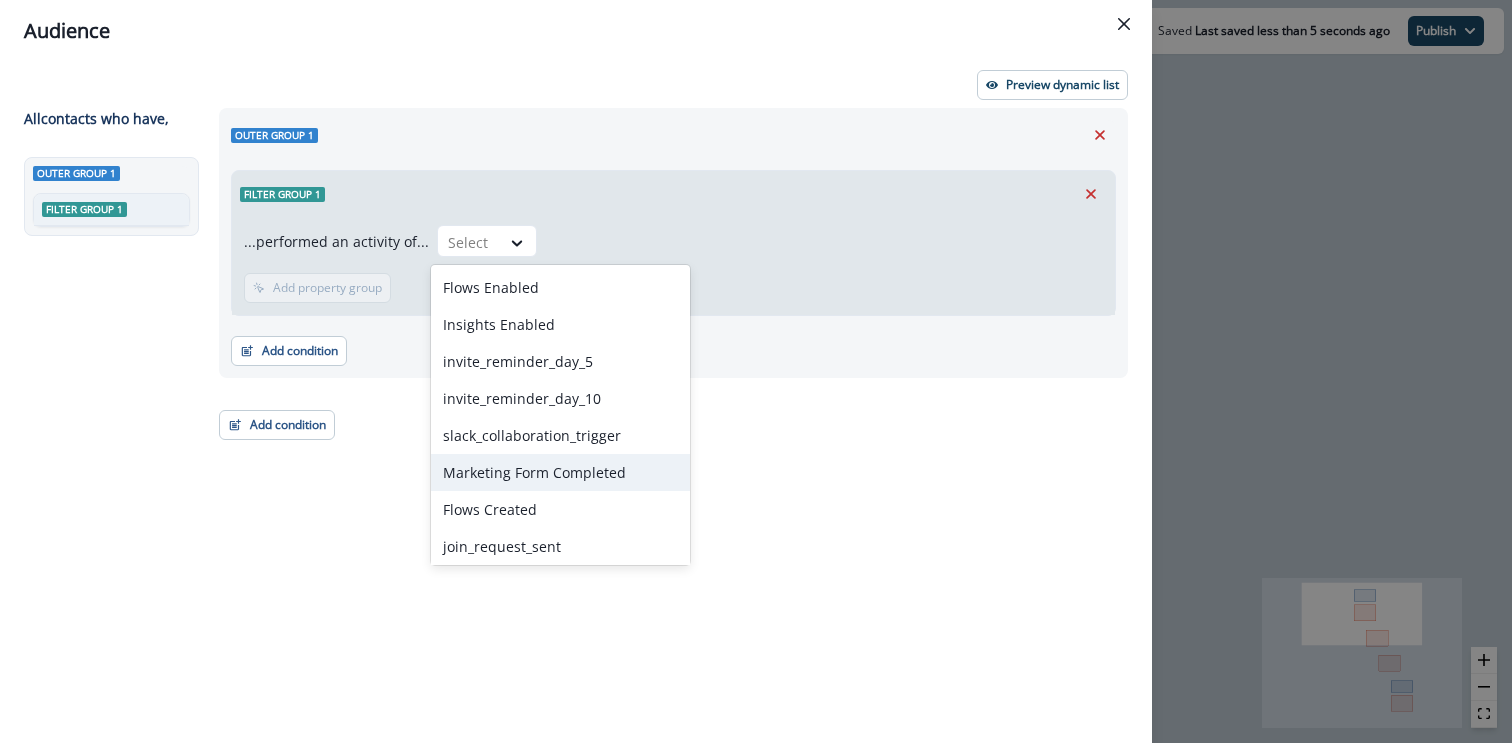 click on "Marketing Form Completed" at bounding box center (560, 472) 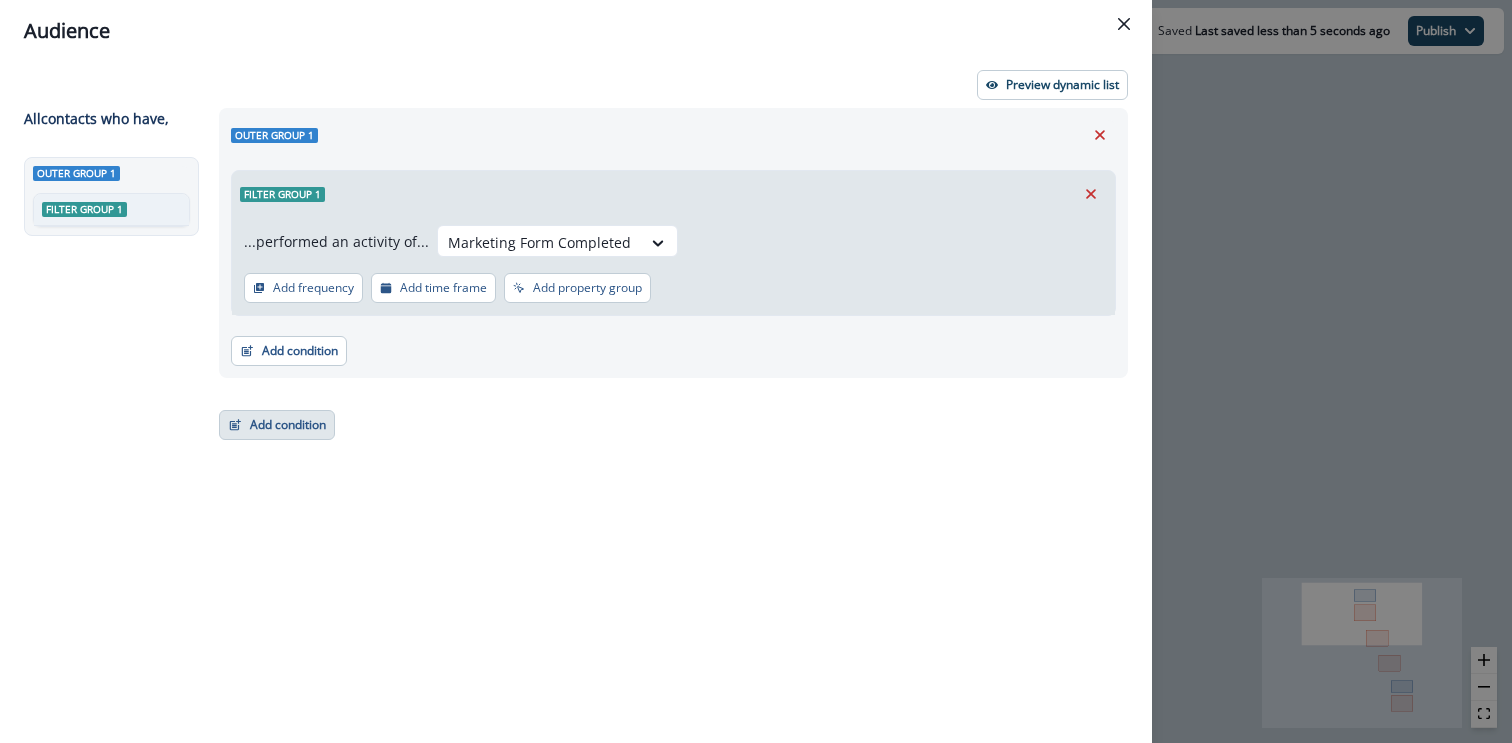 click on "Add condition" at bounding box center (277, 425) 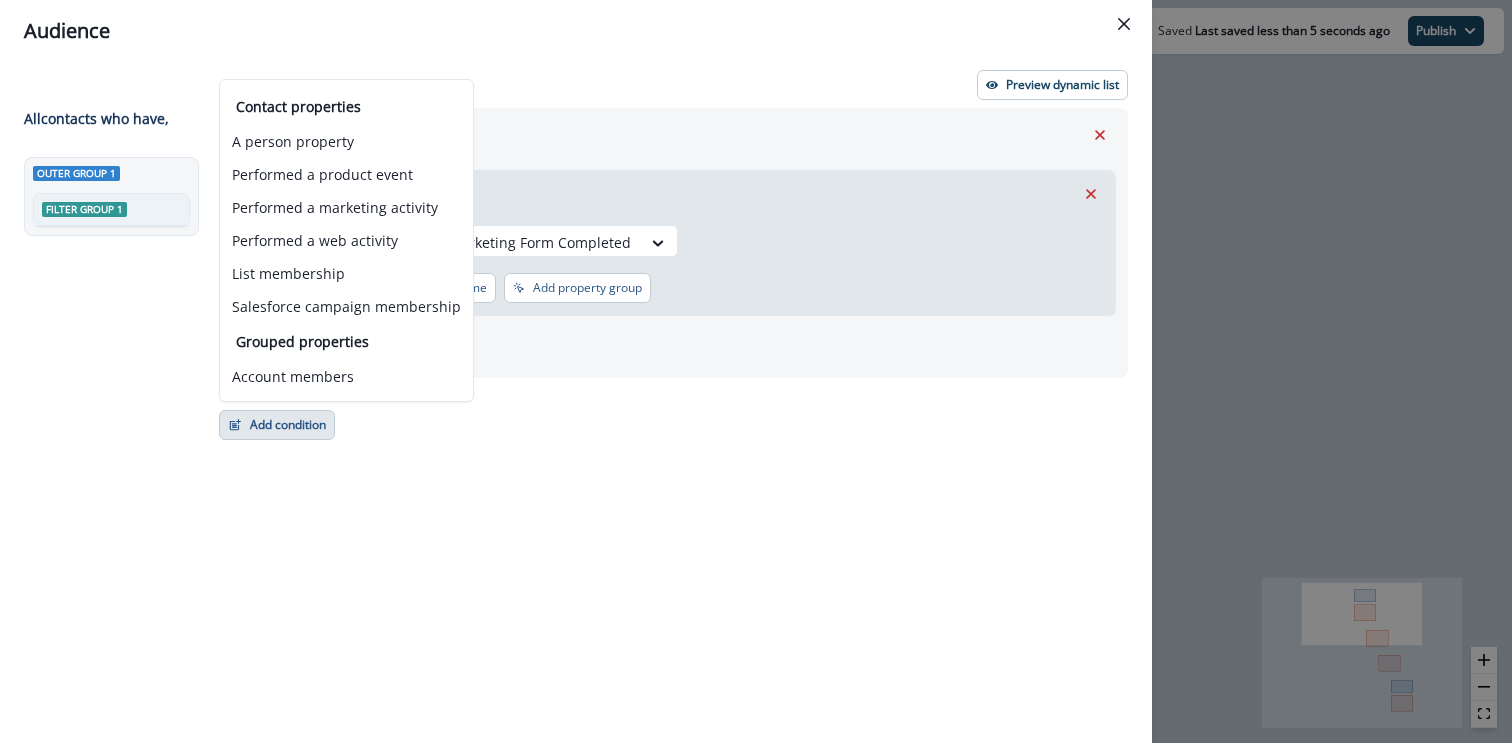 click on "...performed an activity of... Marketing Form Completed Add frequency Add time frame Add property group Add property group" at bounding box center [673, 266] 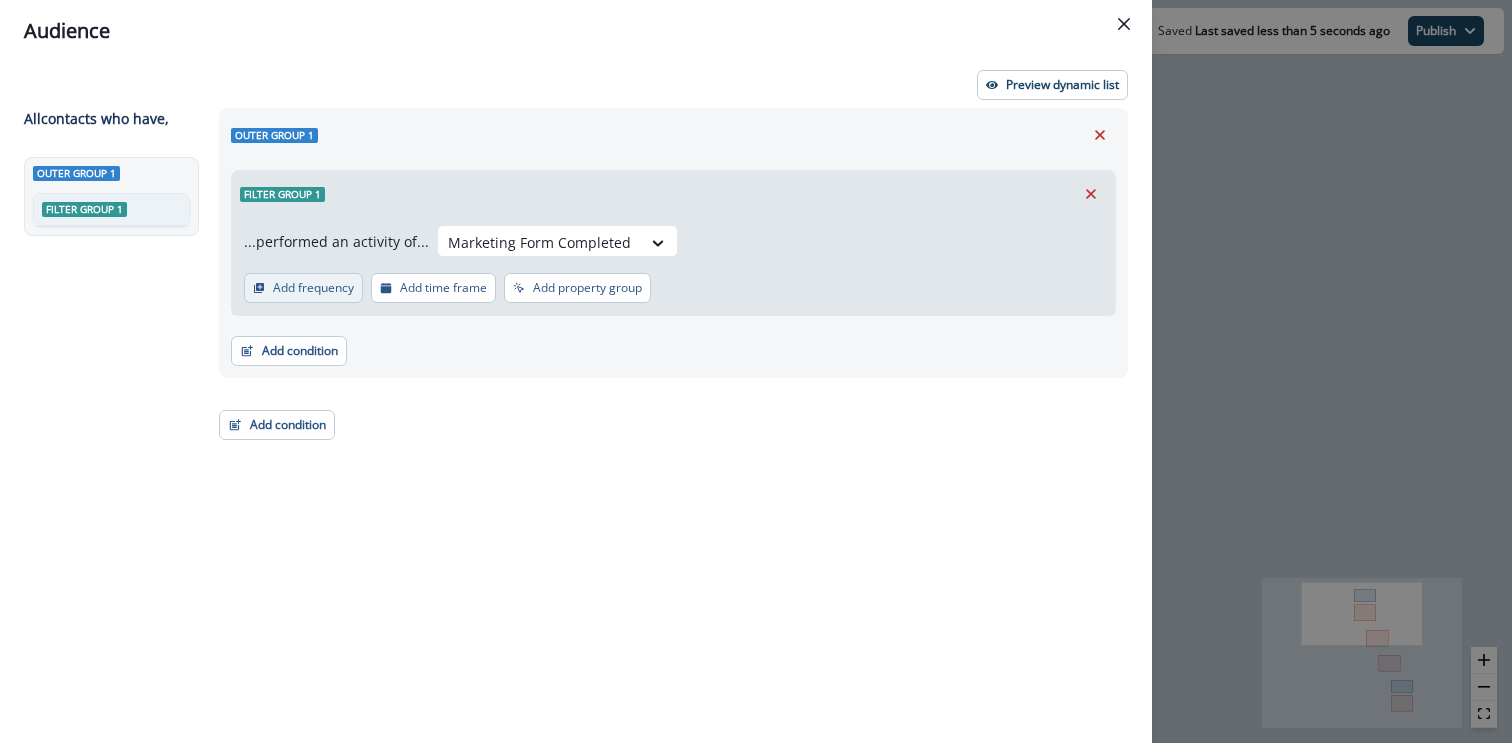 click on "Add frequency" at bounding box center (303, 288) 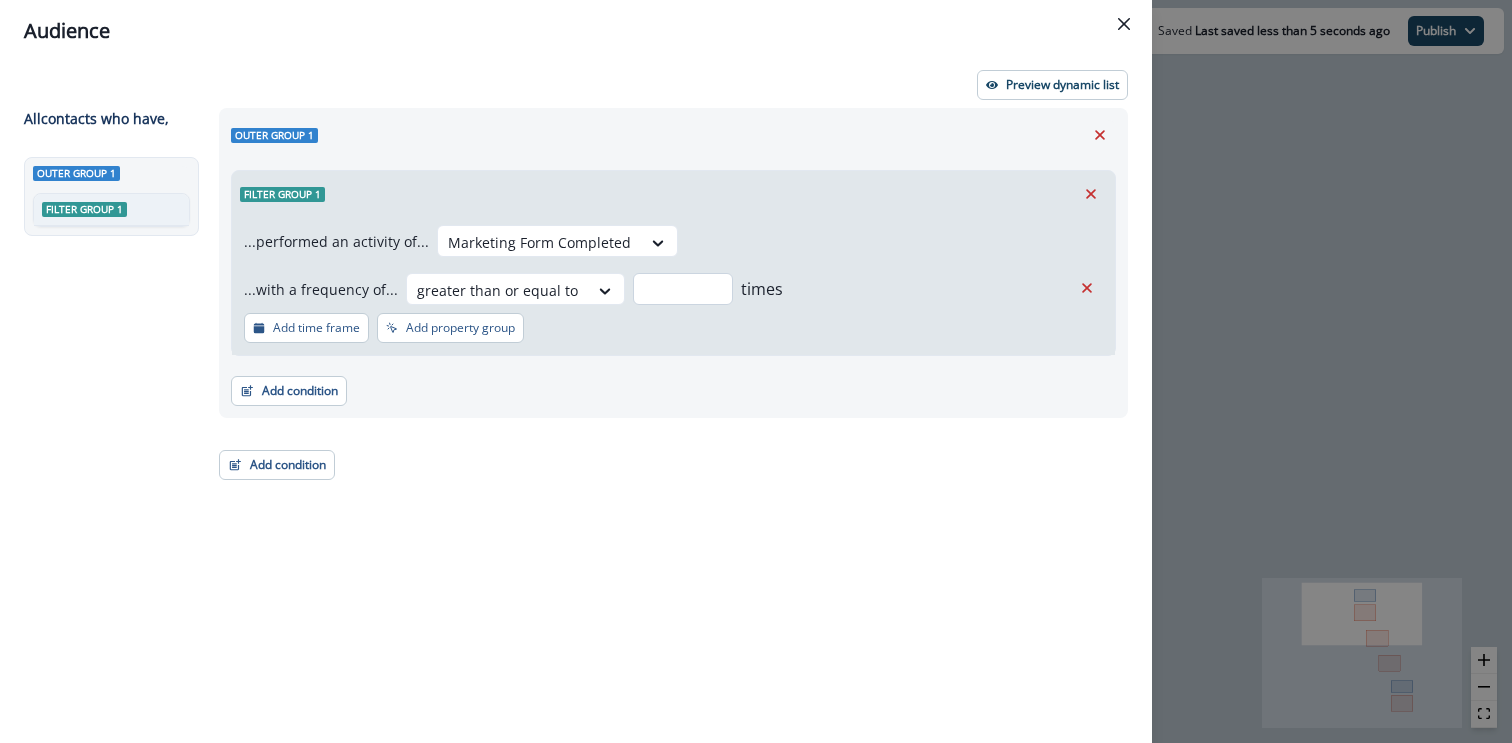 click at bounding box center (683, 289) 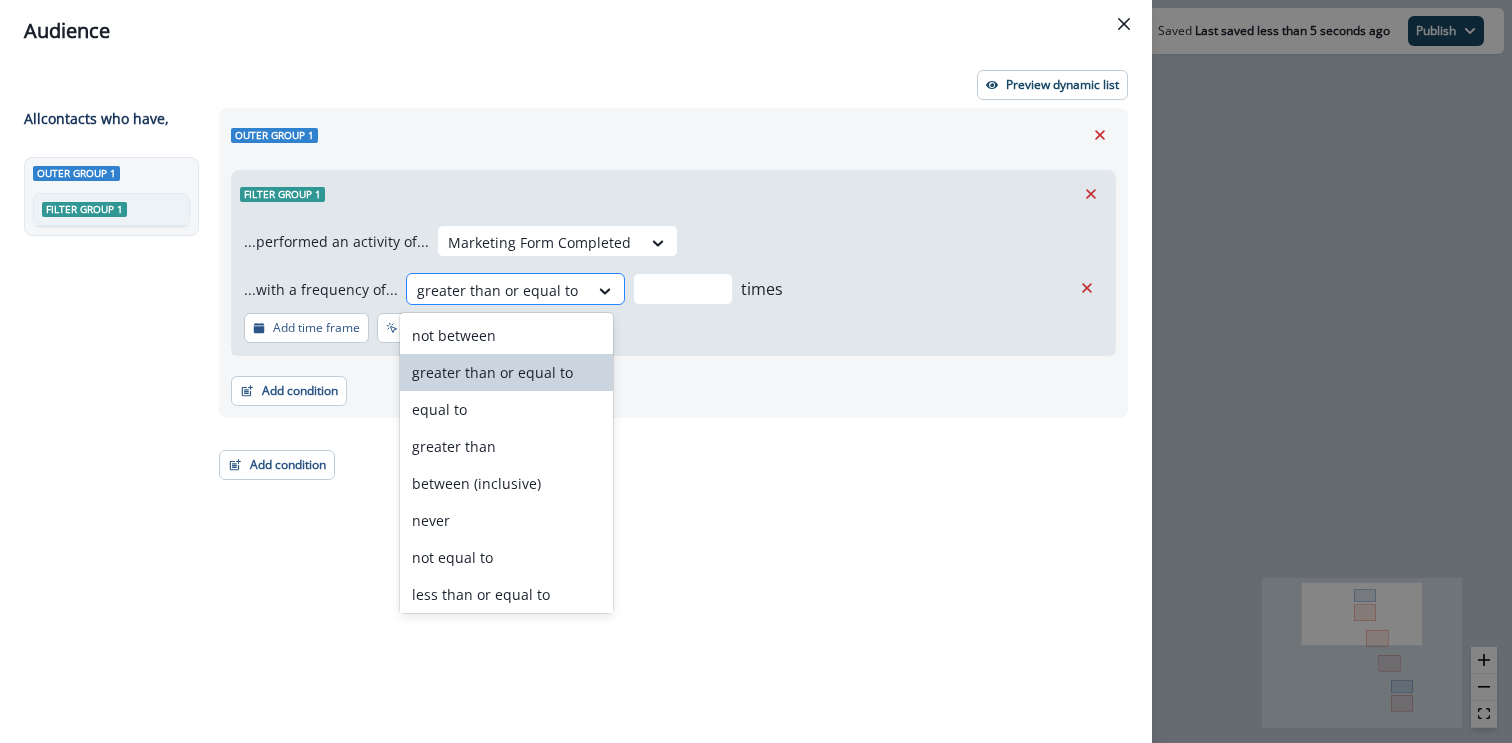 click at bounding box center (497, 290) 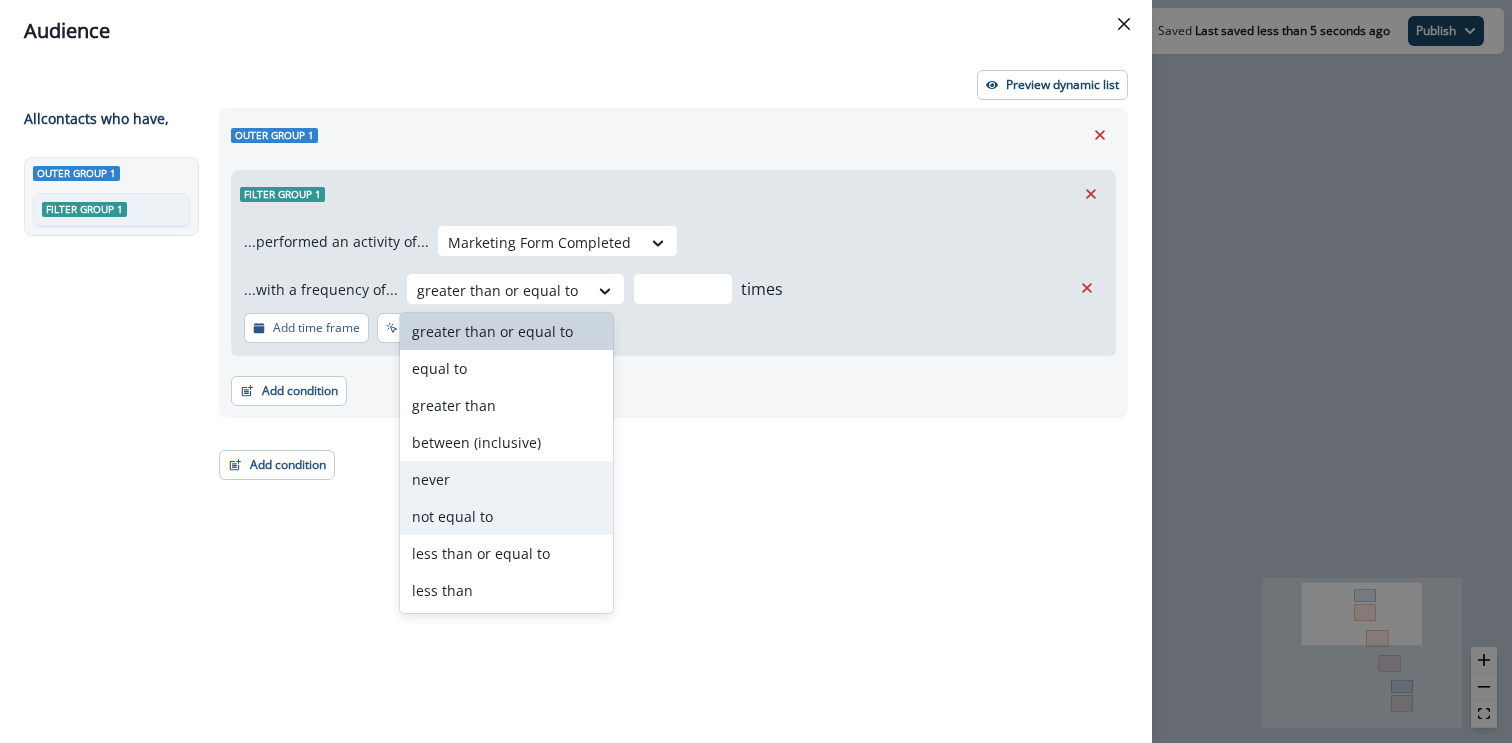 scroll, scrollTop: 0, scrollLeft: 0, axis: both 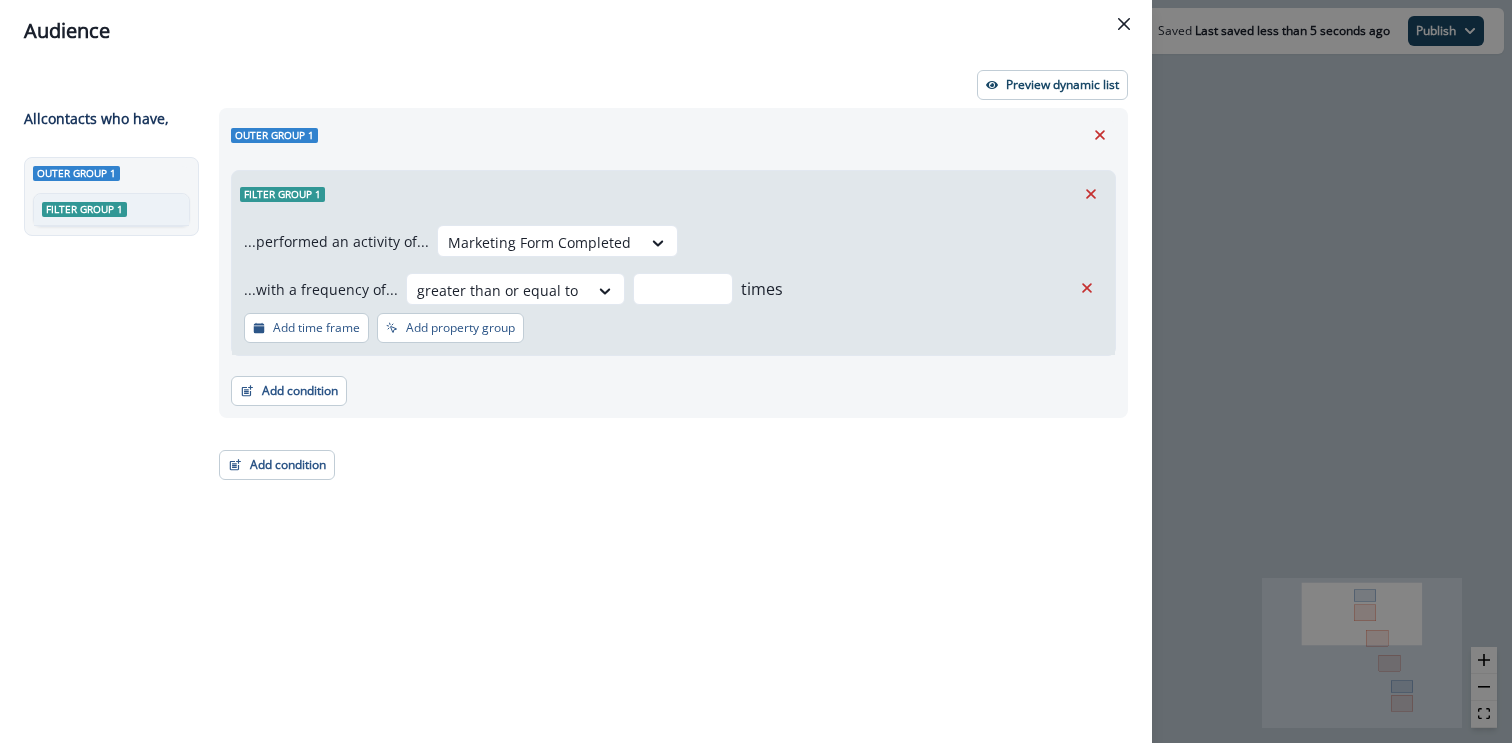 click on "Add condition Contact properties A person property Performed a product event Performed a marketing activity Performed a web activity List membership Salesforce campaign membership" at bounding box center (673, 381) 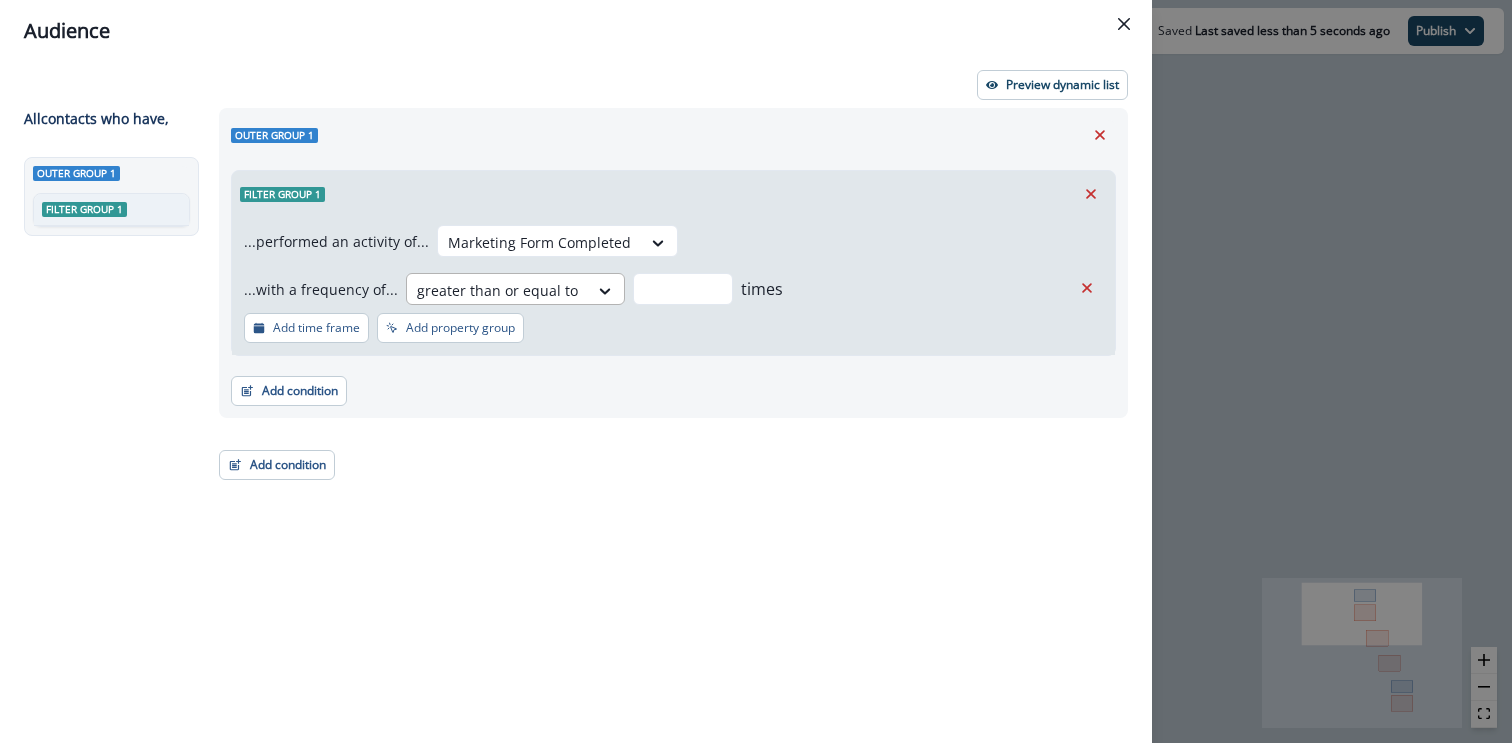 click at bounding box center [497, 290] 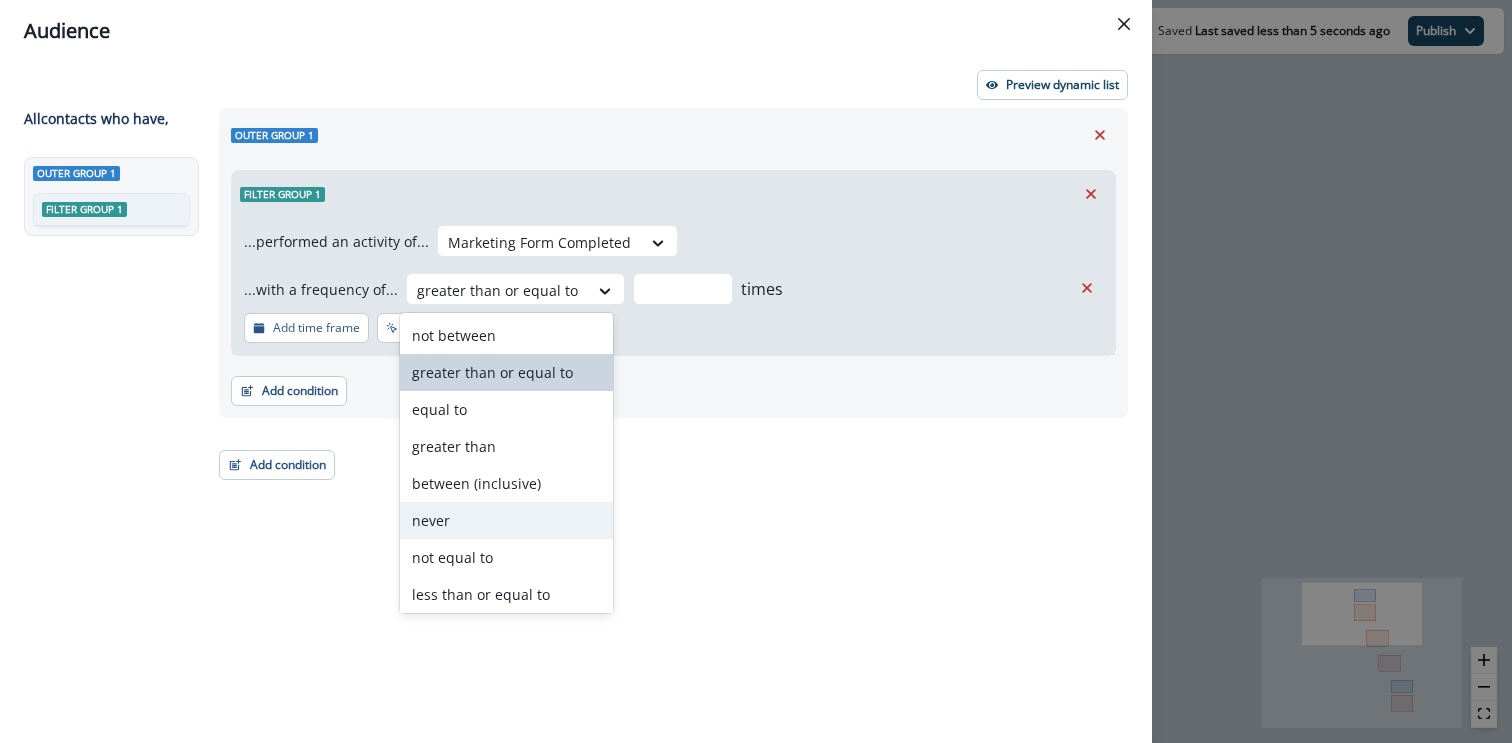 scroll, scrollTop: 41, scrollLeft: 0, axis: vertical 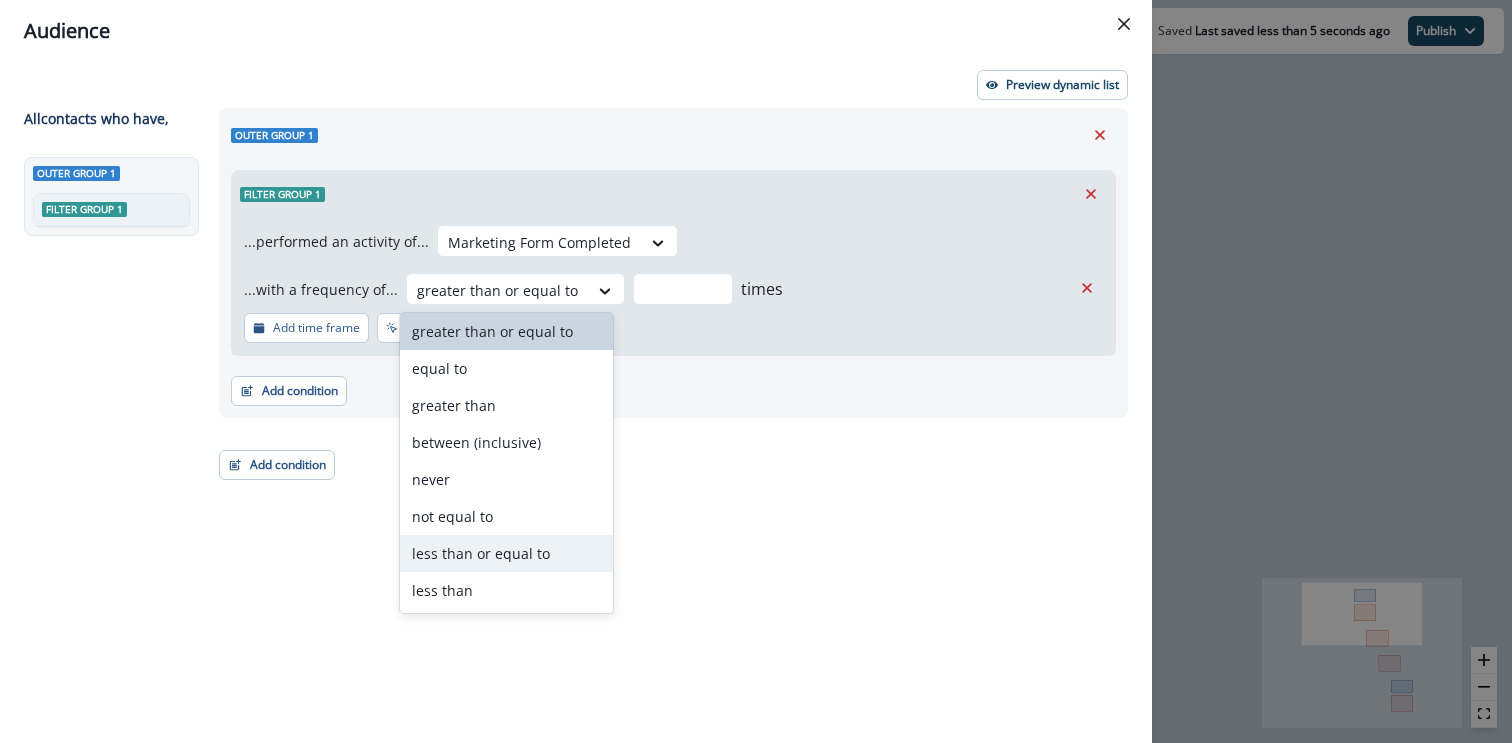 click on "less than or equal to" at bounding box center (507, 553) 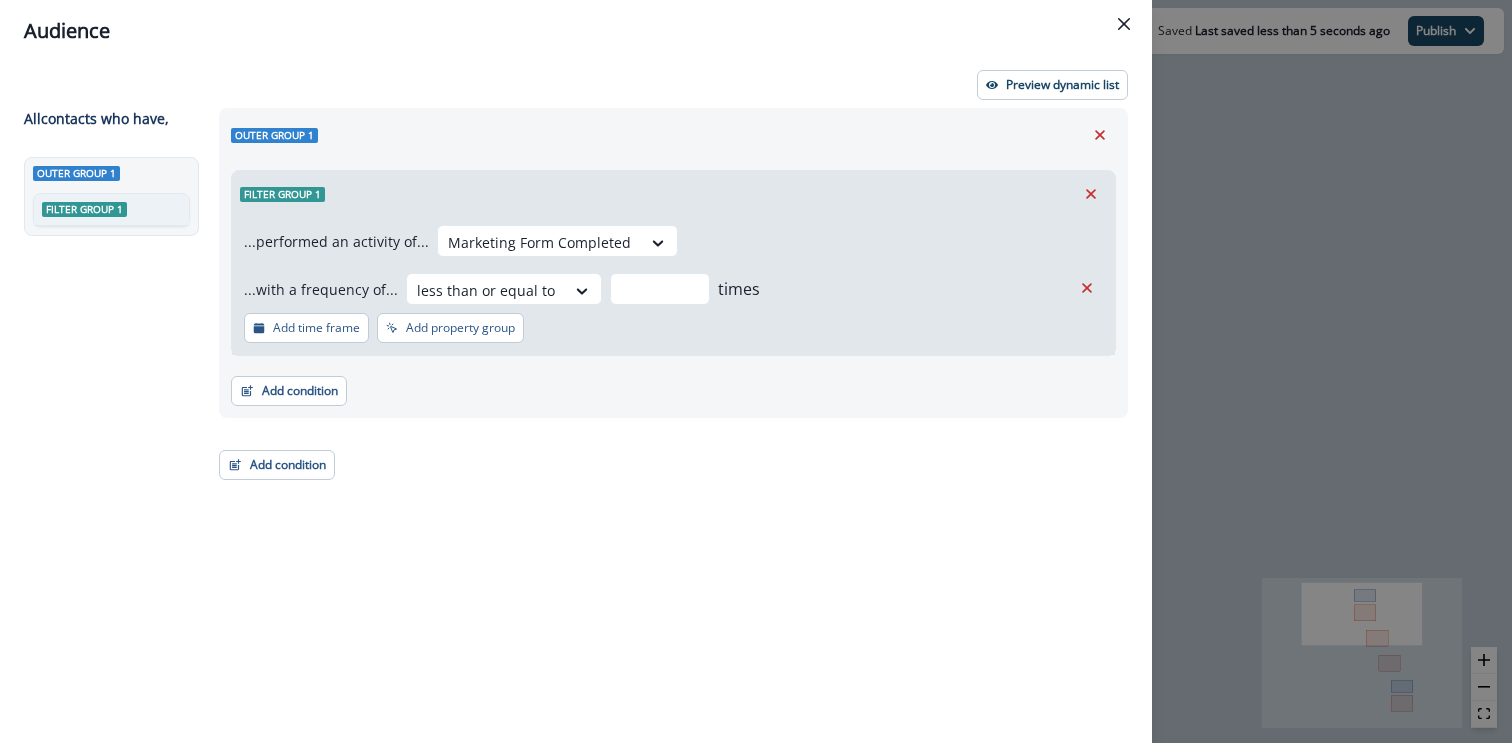 click on "...performed an activity of... Marketing Form Completed ...with a frequency of... less than or equal to times Add time frame Add property group Add property group" at bounding box center [673, 286] 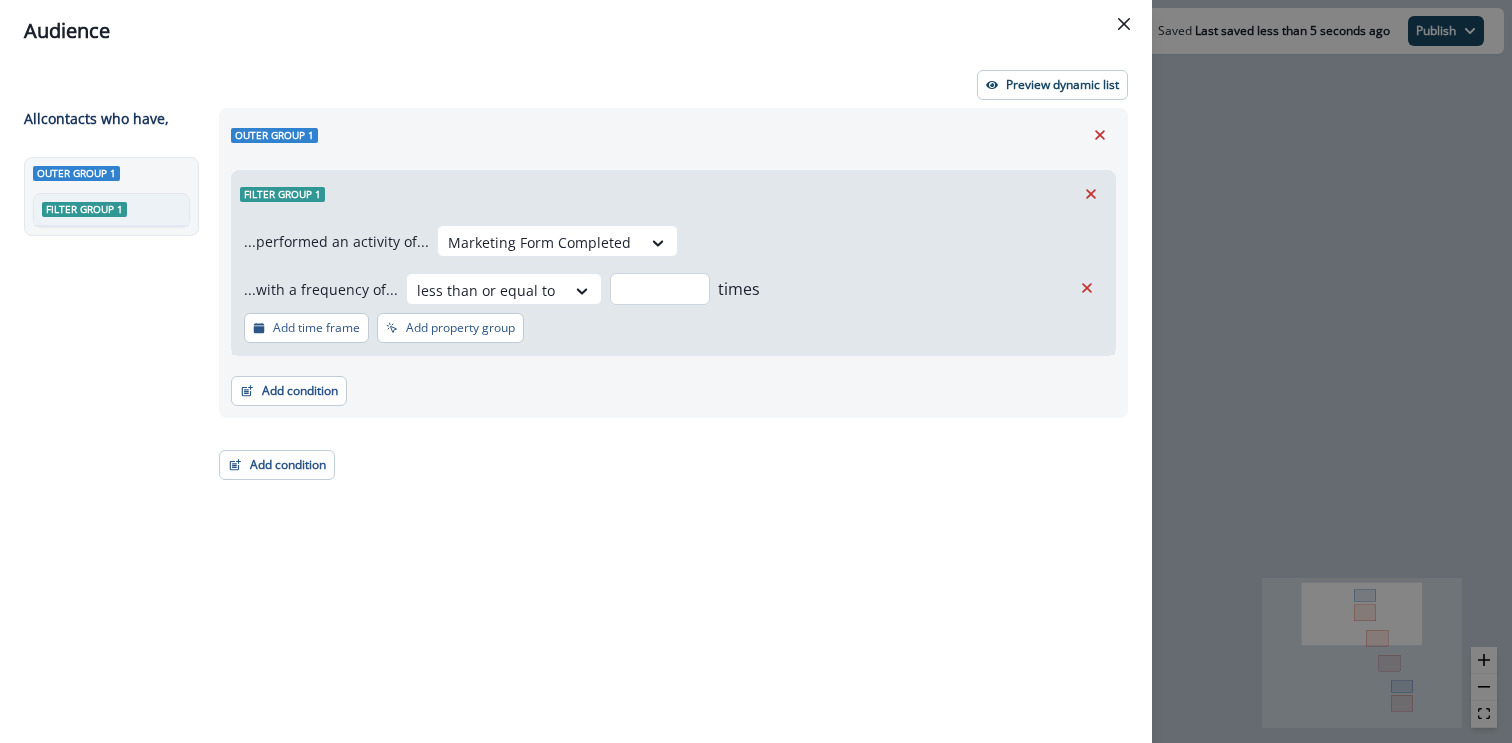 click at bounding box center (660, 289) 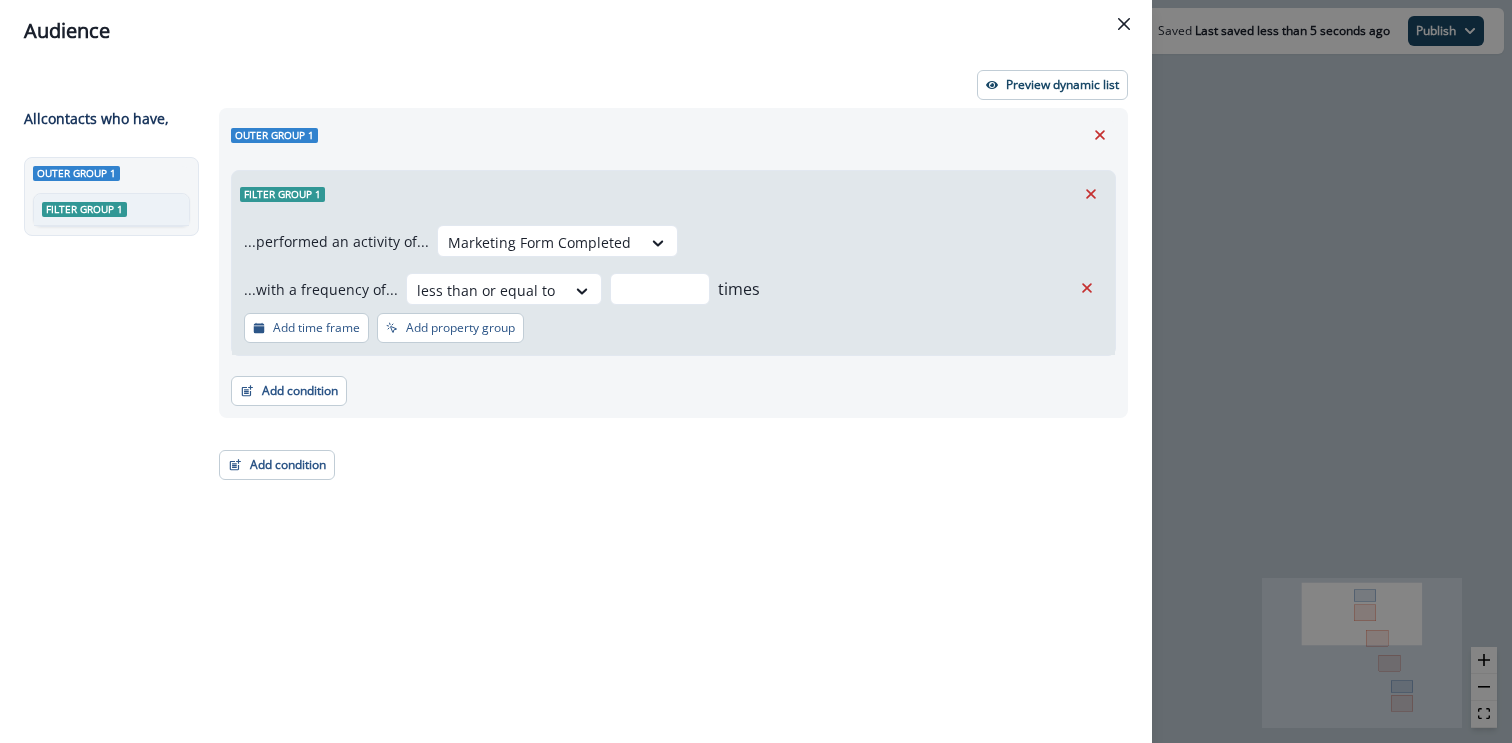type on "*" 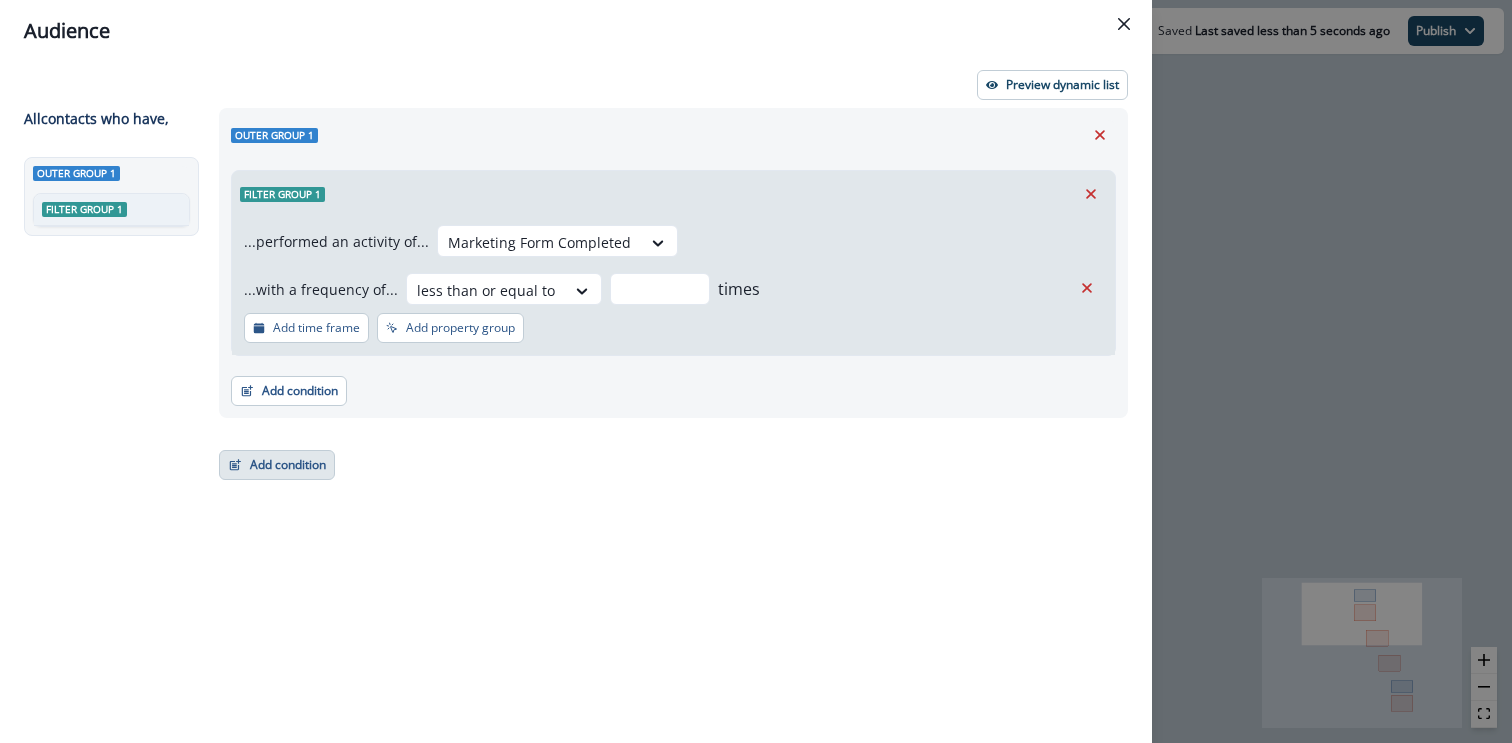 click on "Add condition" at bounding box center [277, 465] 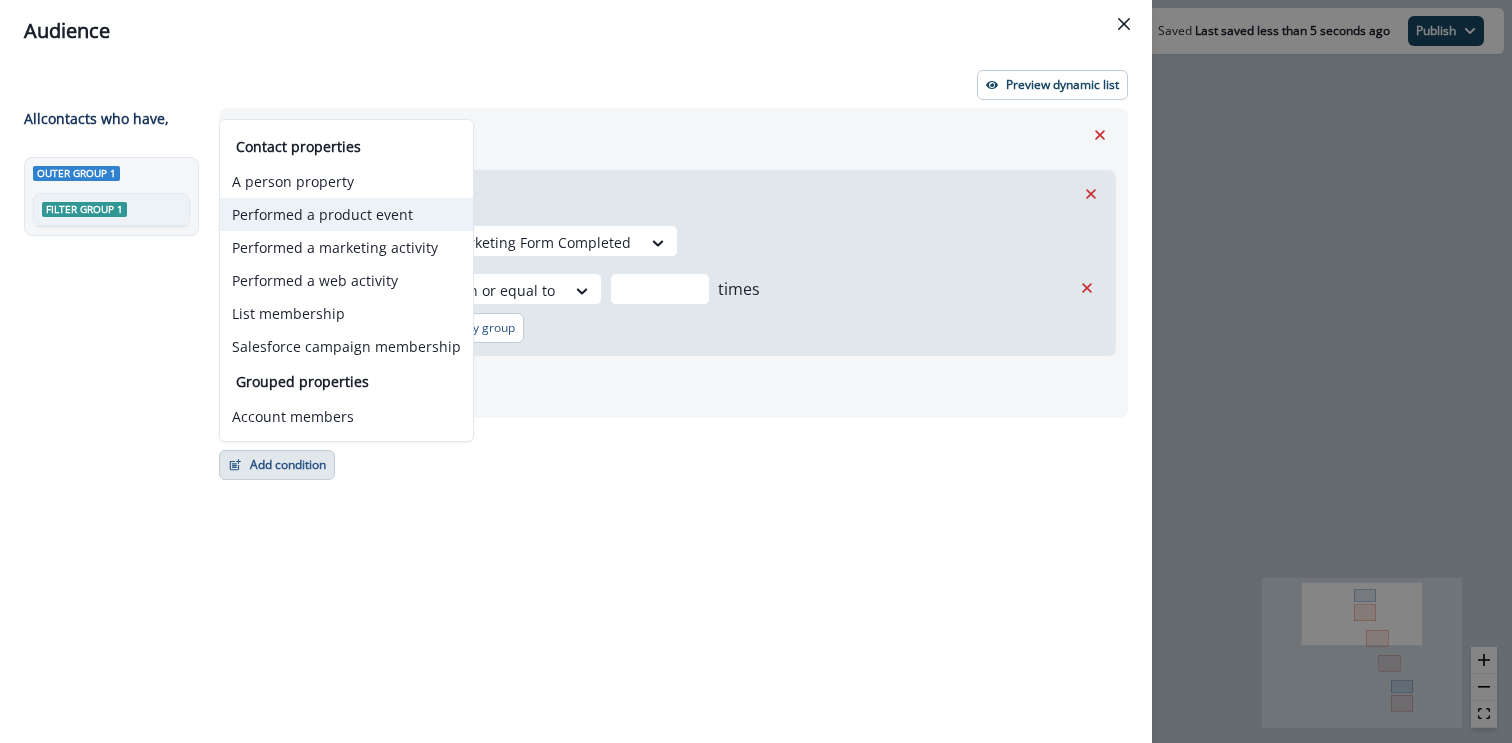 click on "Performed a product event" at bounding box center (346, 214) 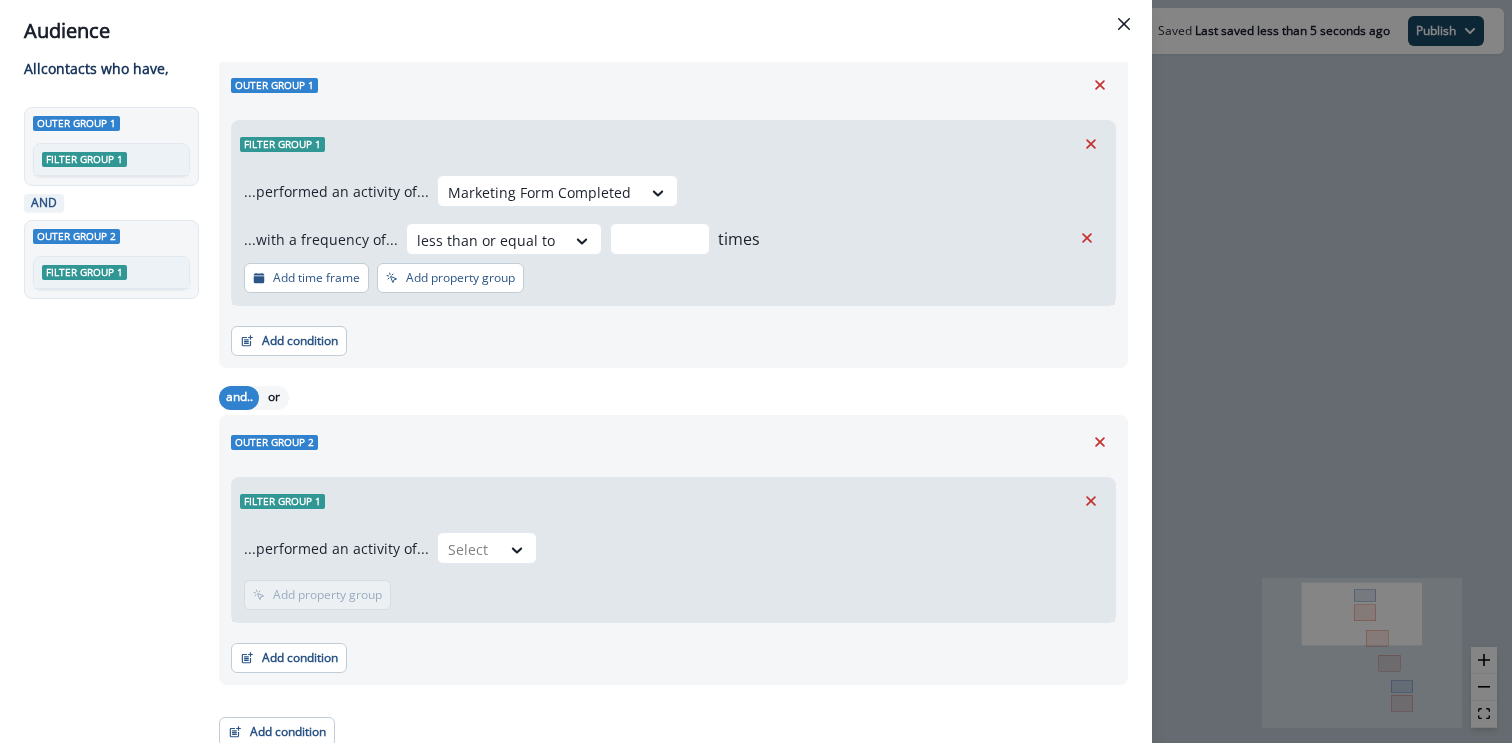 scroll, scrollTop: 62, scrollLeft: 0, axis: vertical 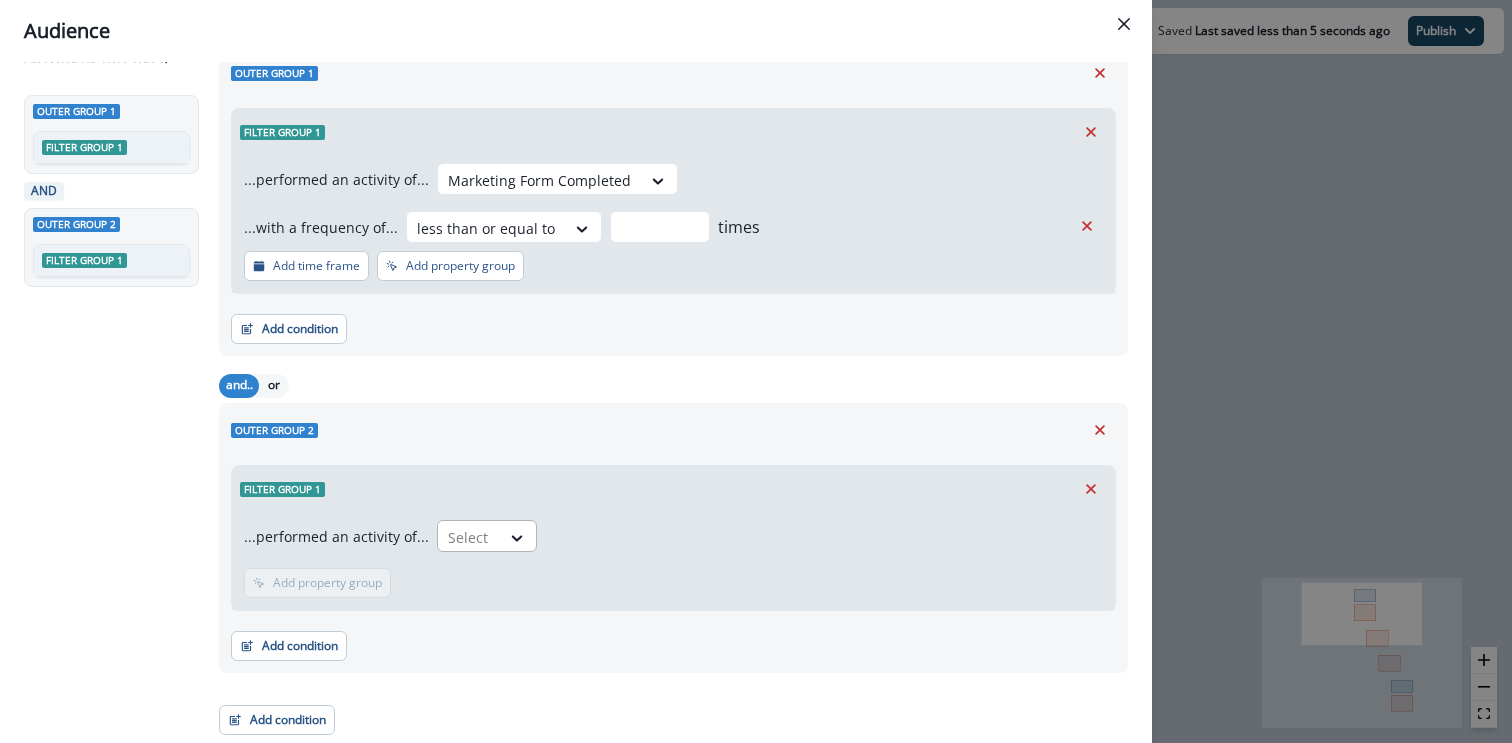 click at bounding box center (469, 537) 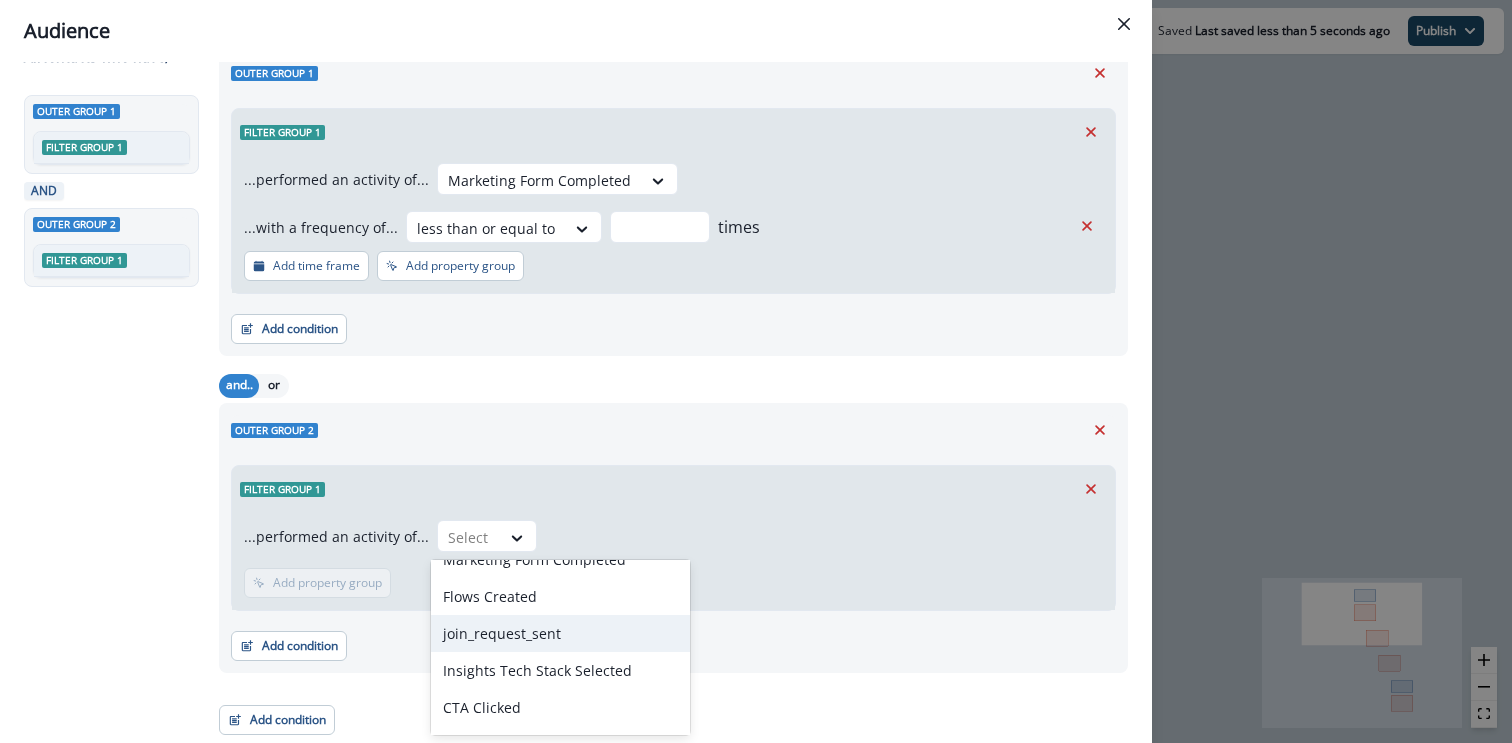 scroll, scrollTop: 0, scrollLeft: 0, axis: both 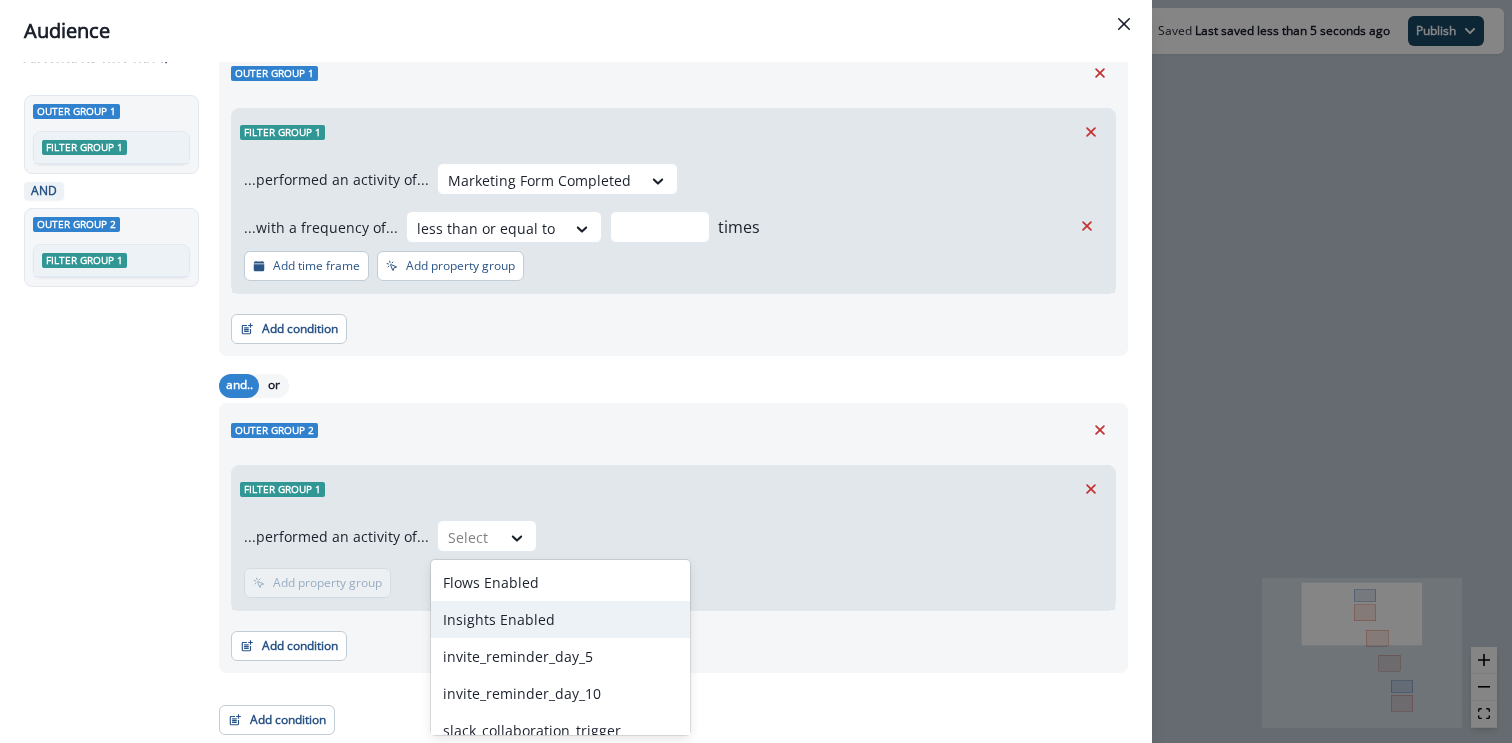 click on "Insights Enabled" at bounding box center [560, 619] 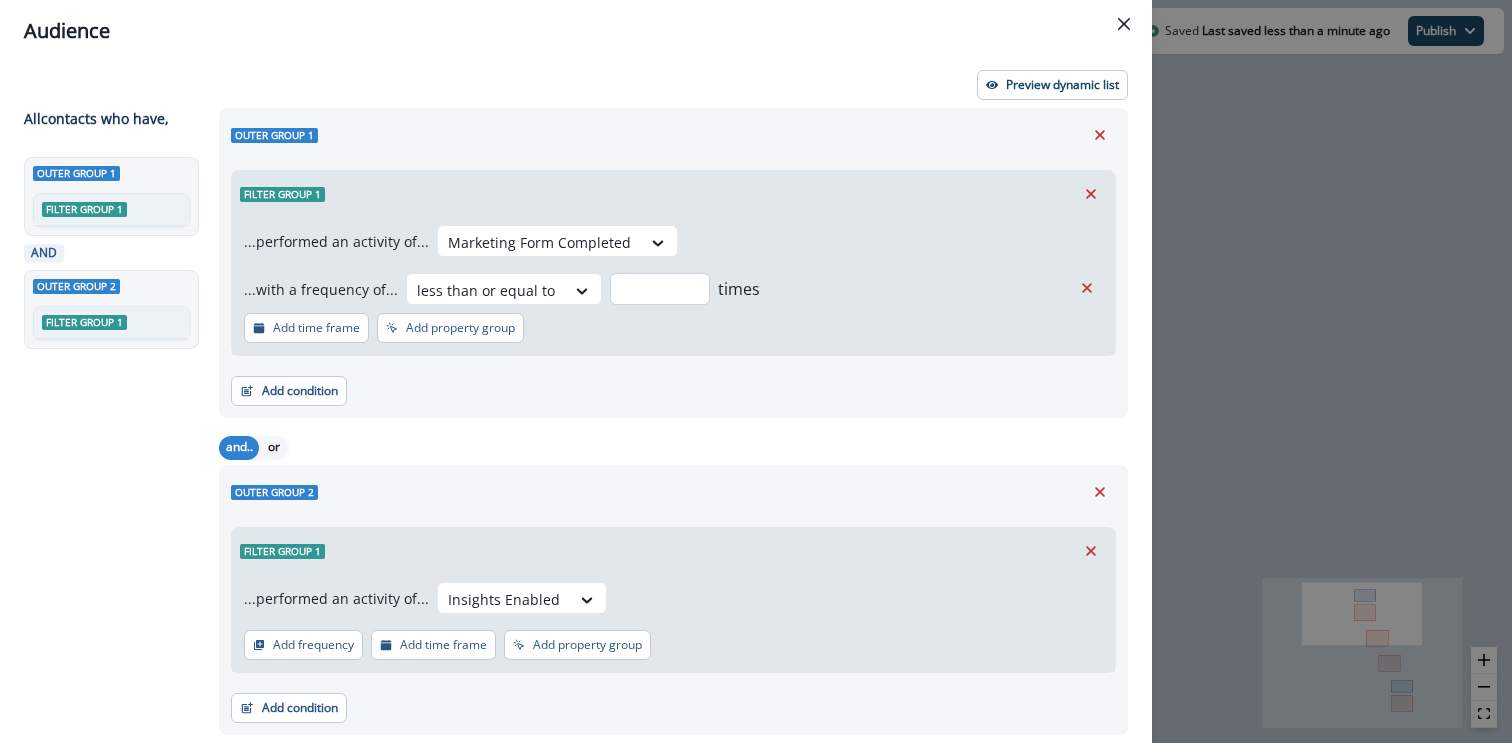 scroll, scrollTop: 62, scrollLeft: 0, axis: vertical 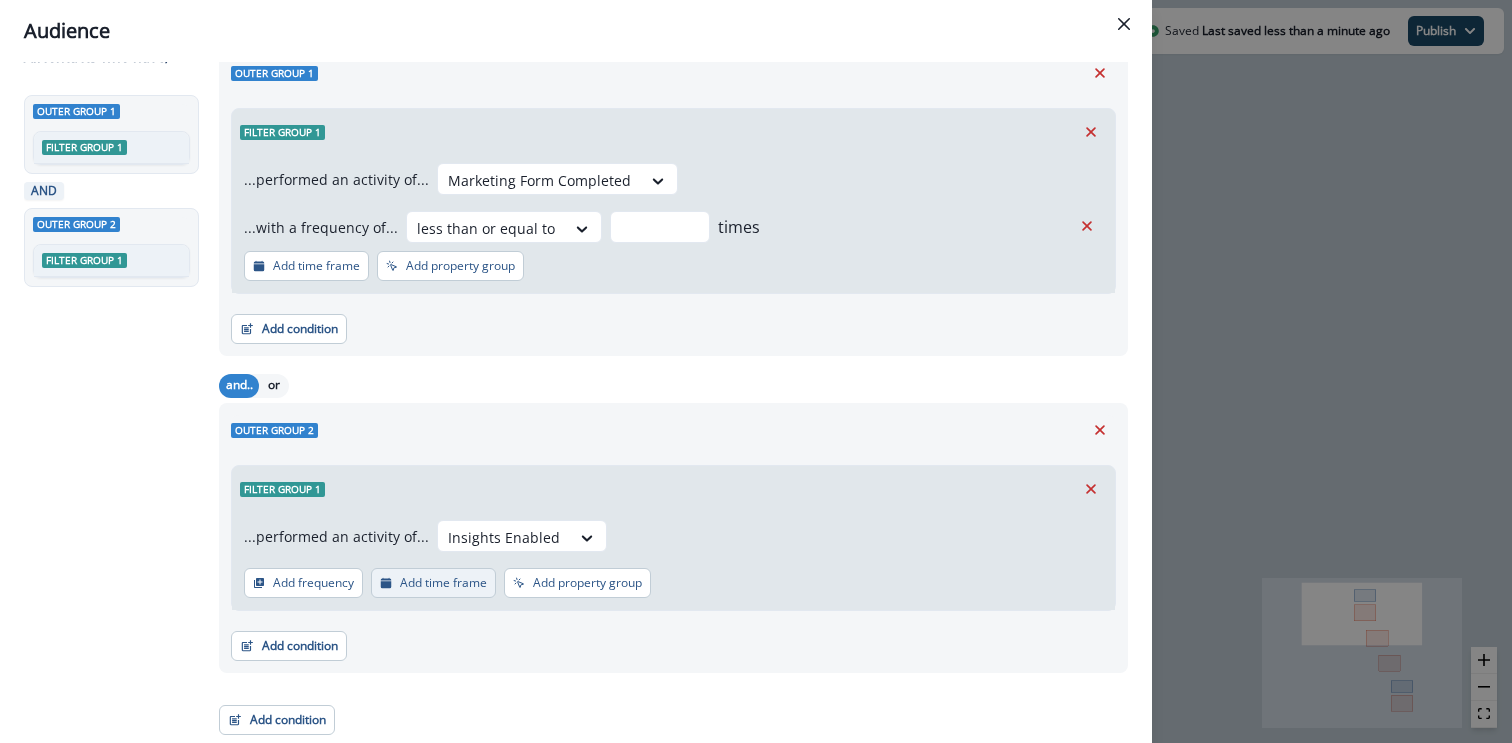 click on "Add time frame" at bounding box center [433, 583] 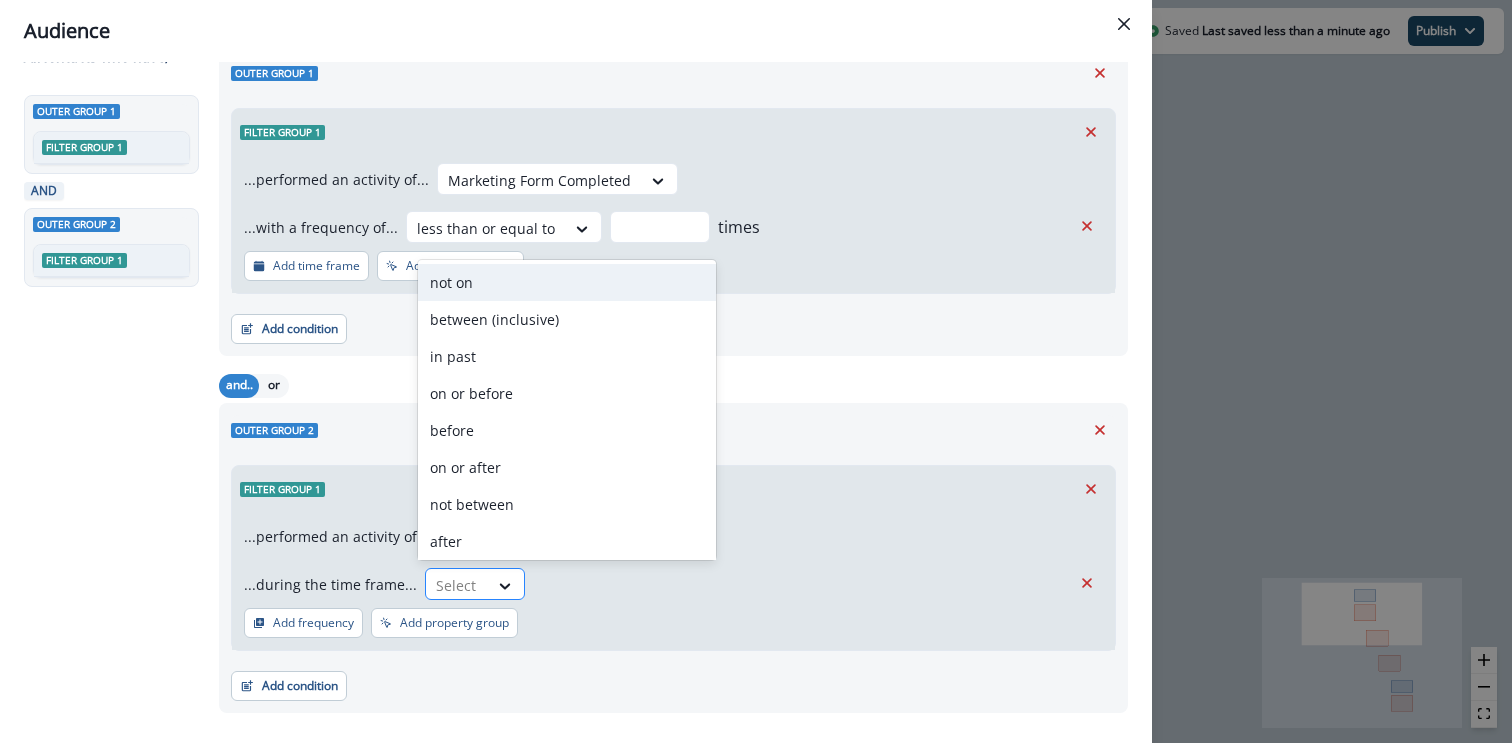 click at bounding box center (457, 585) 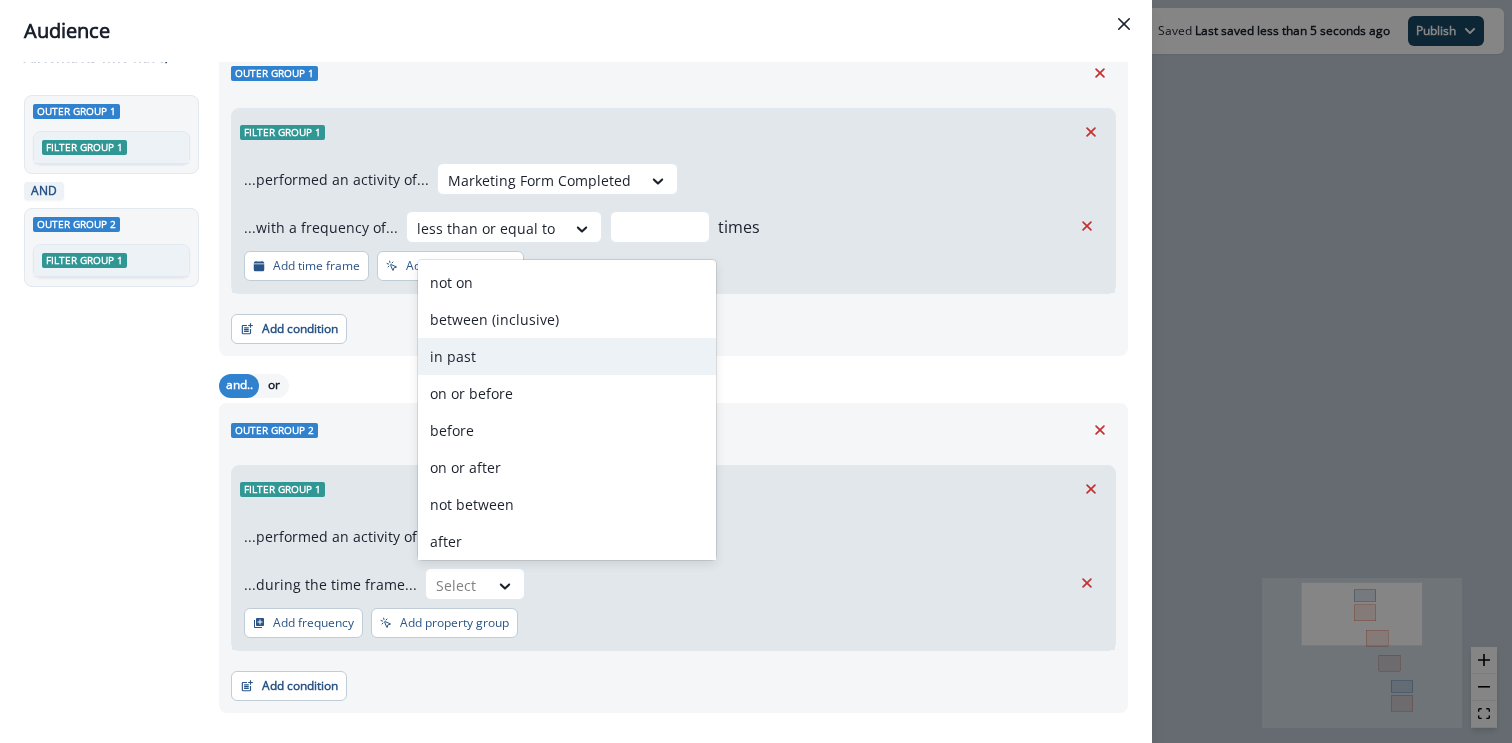 click on "in past" at bounding box center [567, 356] 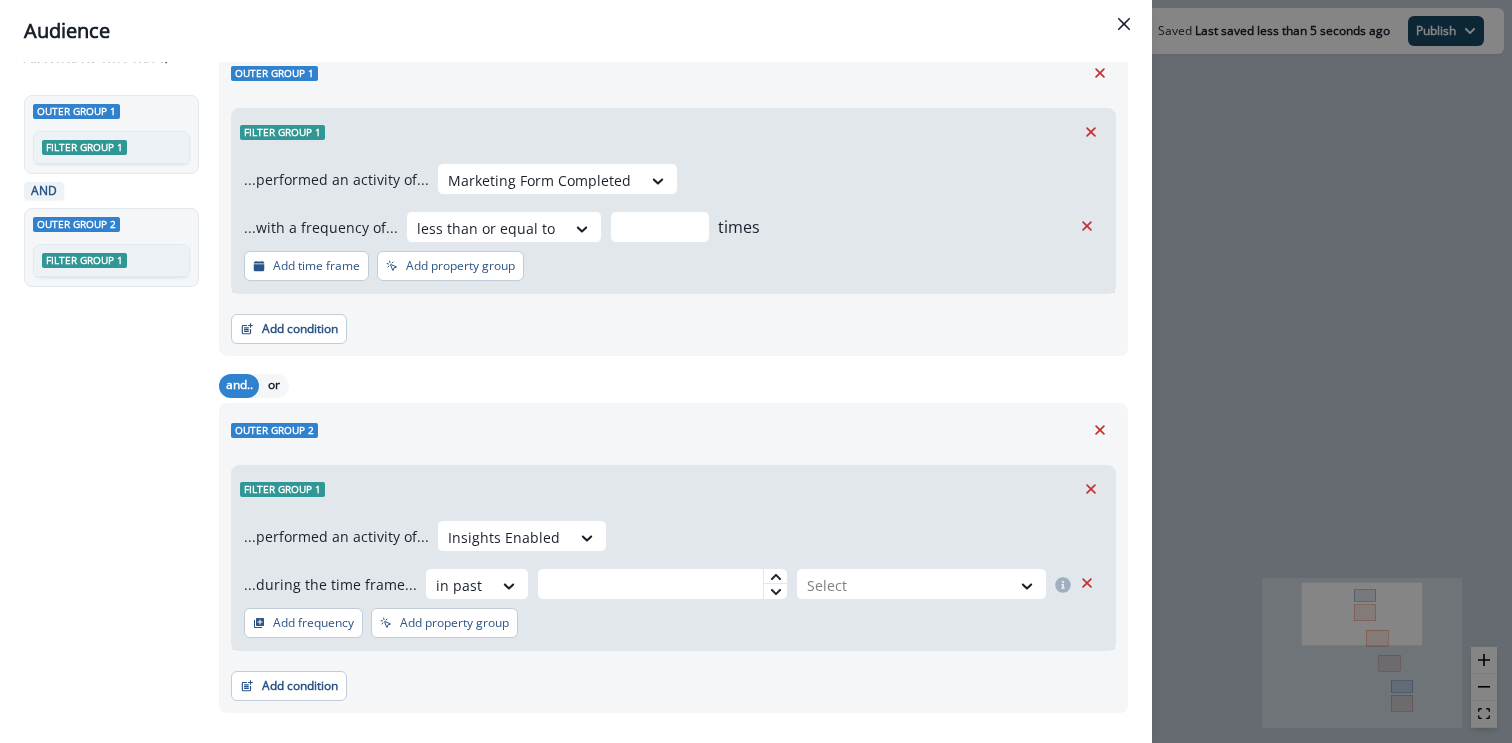 click on "...performed an activity of... Insights Enabled ...during the time frame... option in past, selected. in past Select" at bounding box center [673, 560] 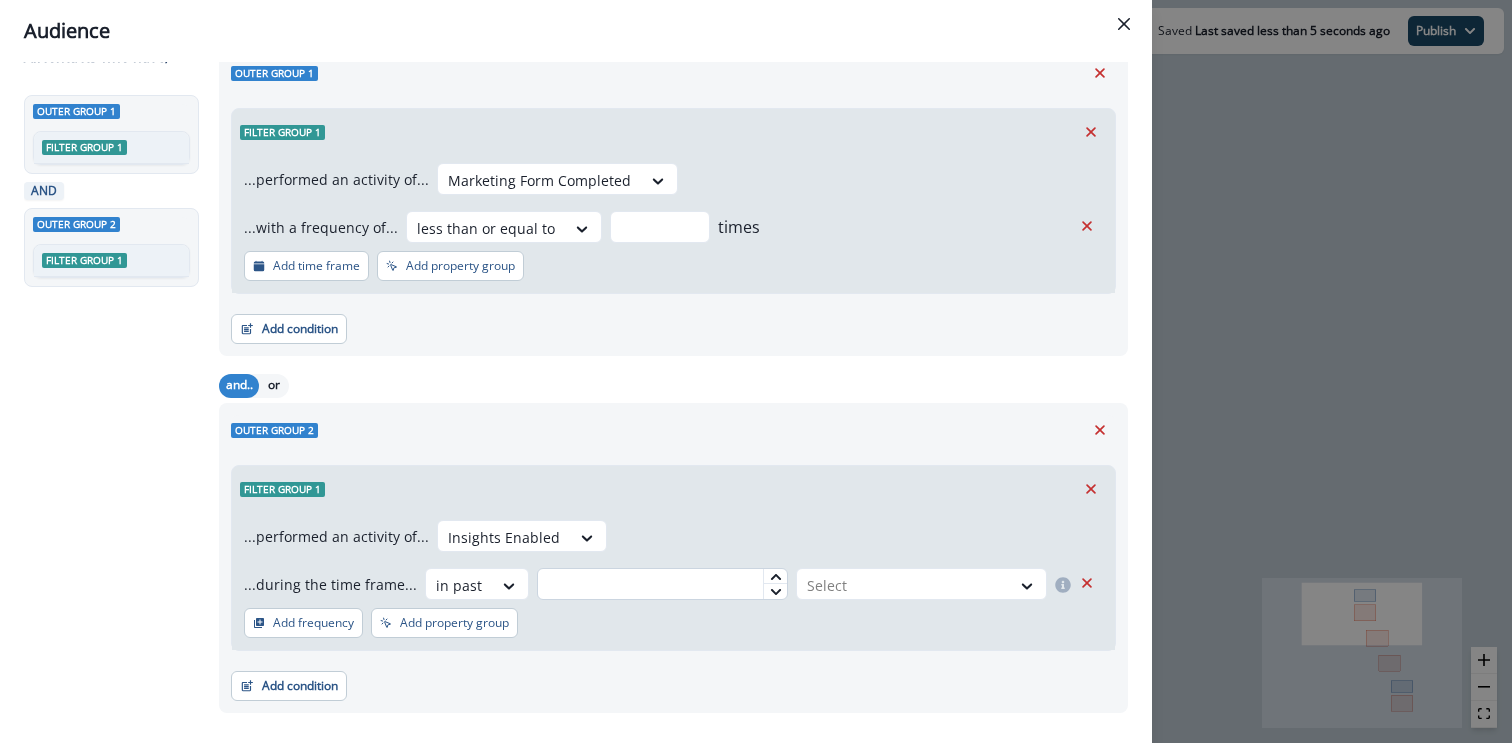 click at bounding box center [662, 584] 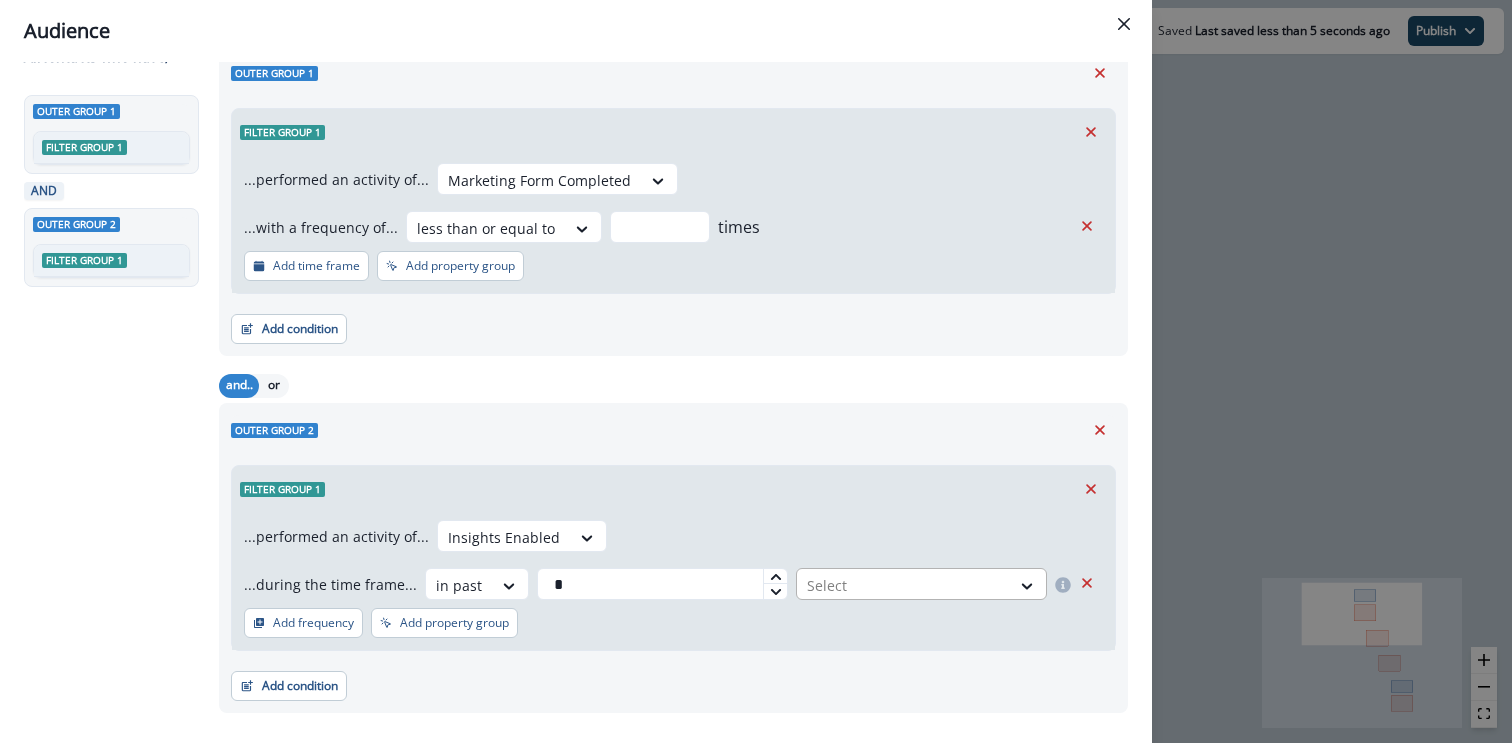 type on "*" 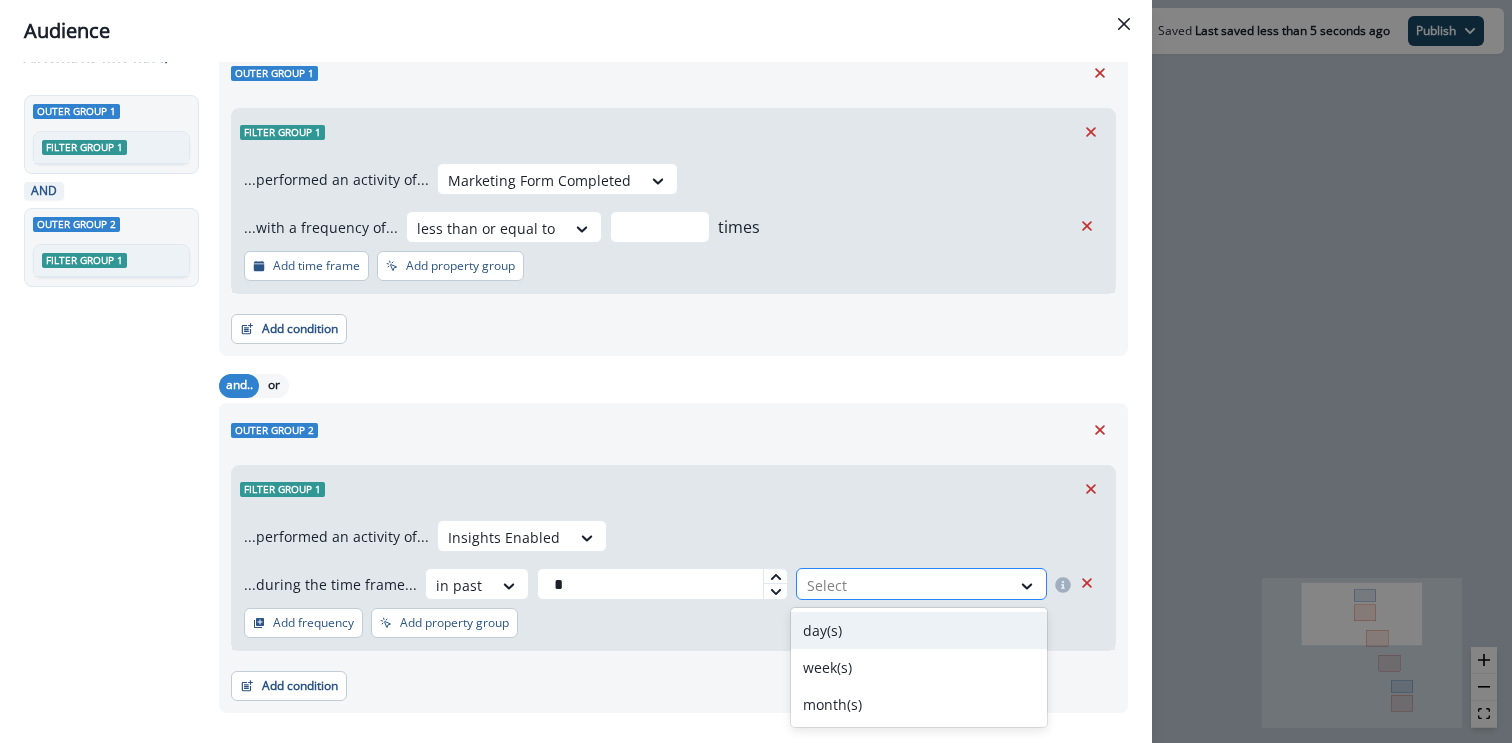click at bounding box center (903, 585) 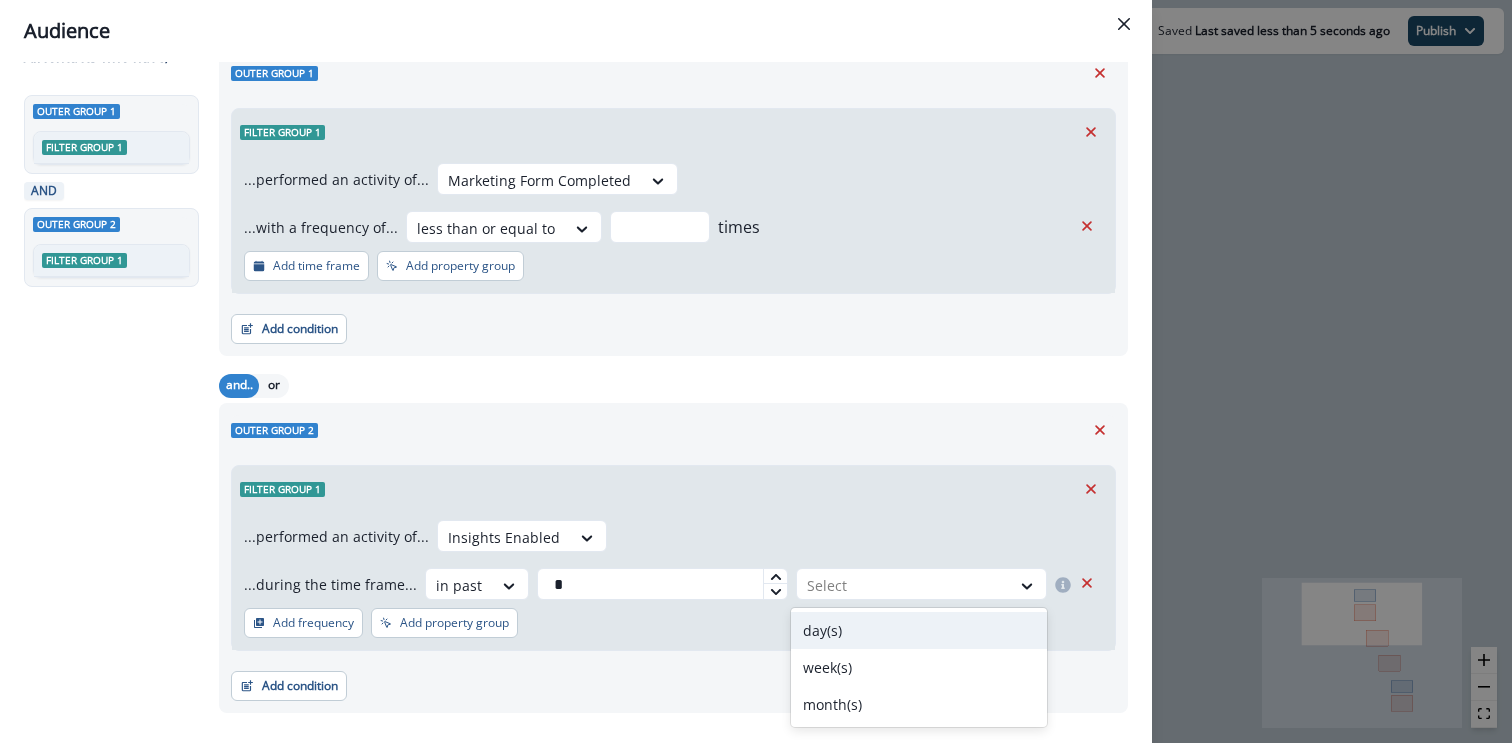 click on "day(s)" at bounding box center (919, 630) 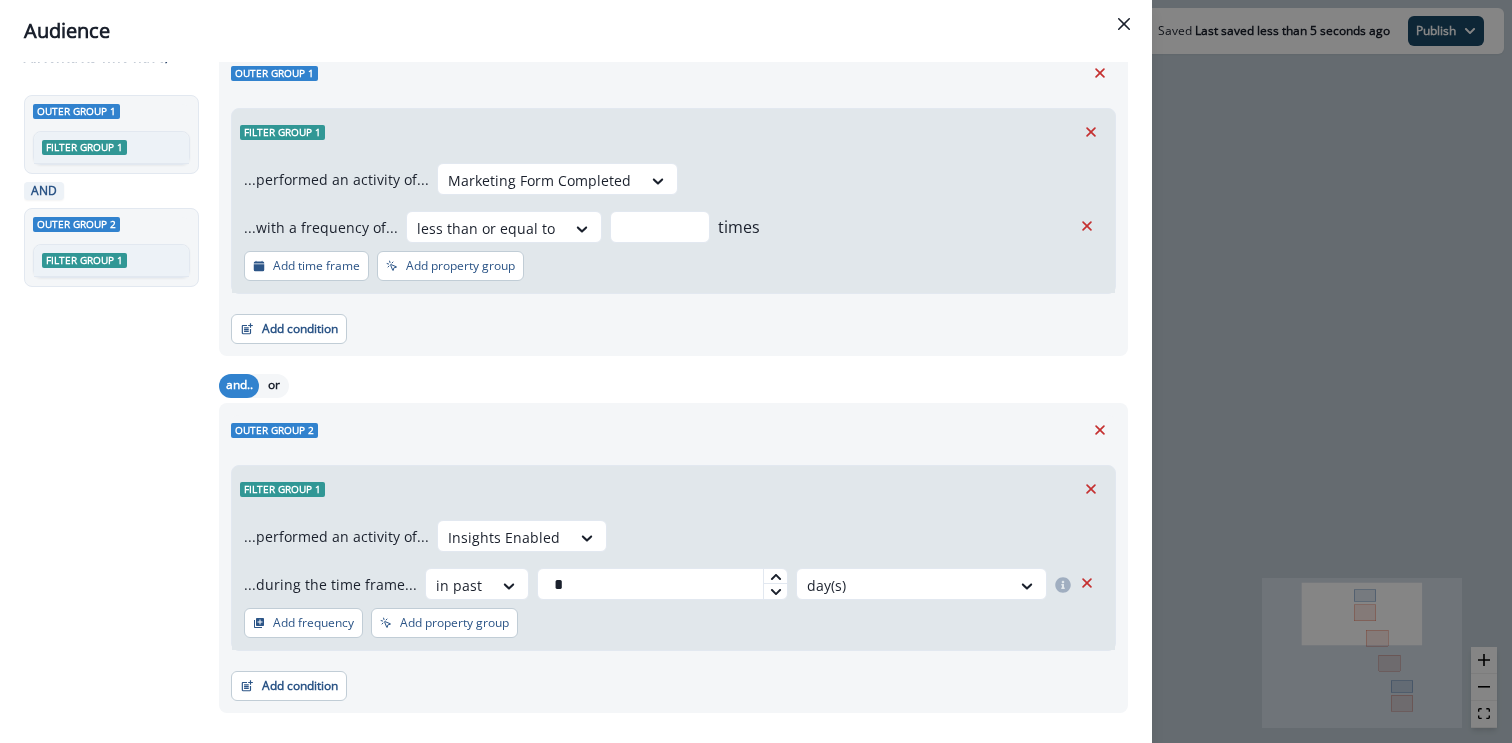 scroll, scrollTop: 102, scrollLeft: 0, axis: vertical 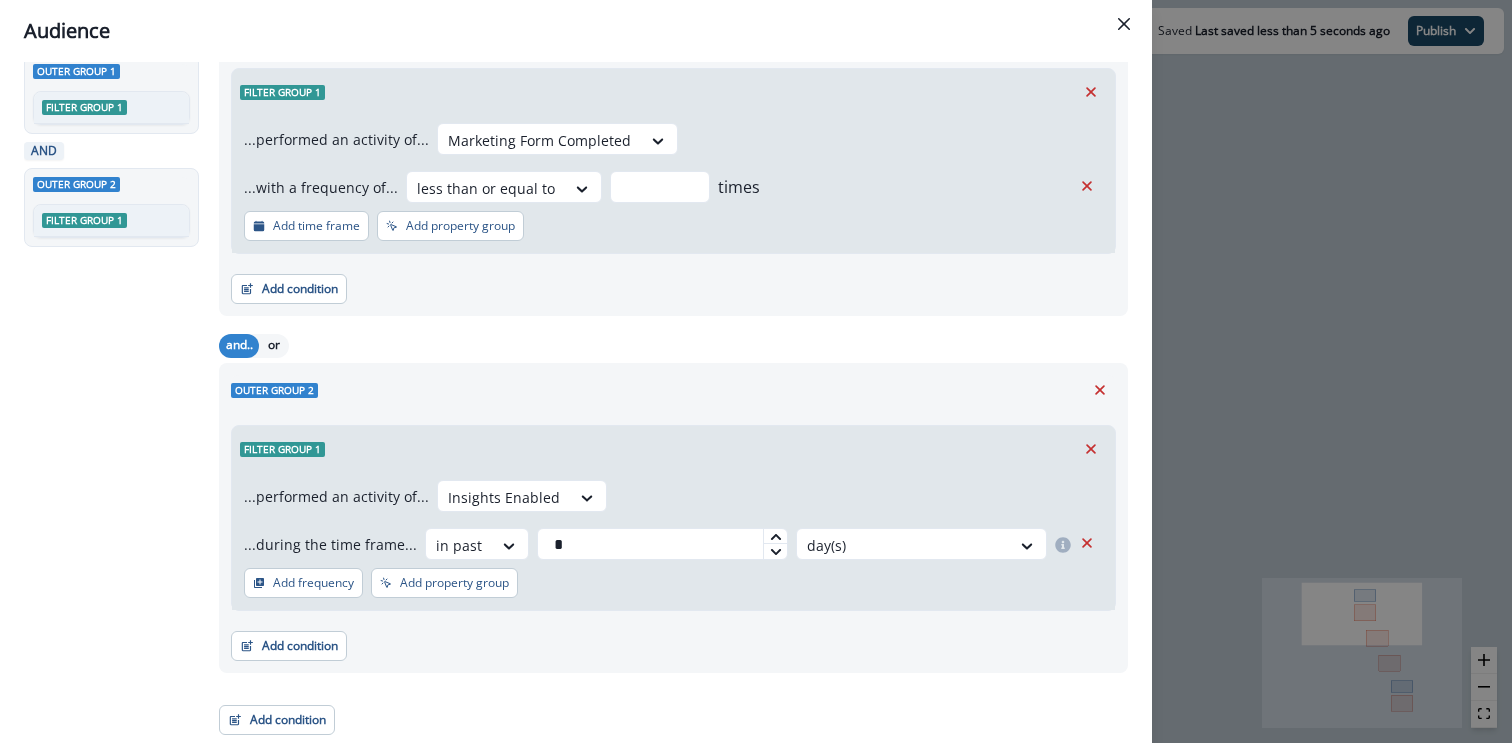 click on "Add condition Contact properties A person property Performed a product event Performed a marketing activity Performed a web activity List membership Salesforce campaign membership" at bounding box center [673, 636] 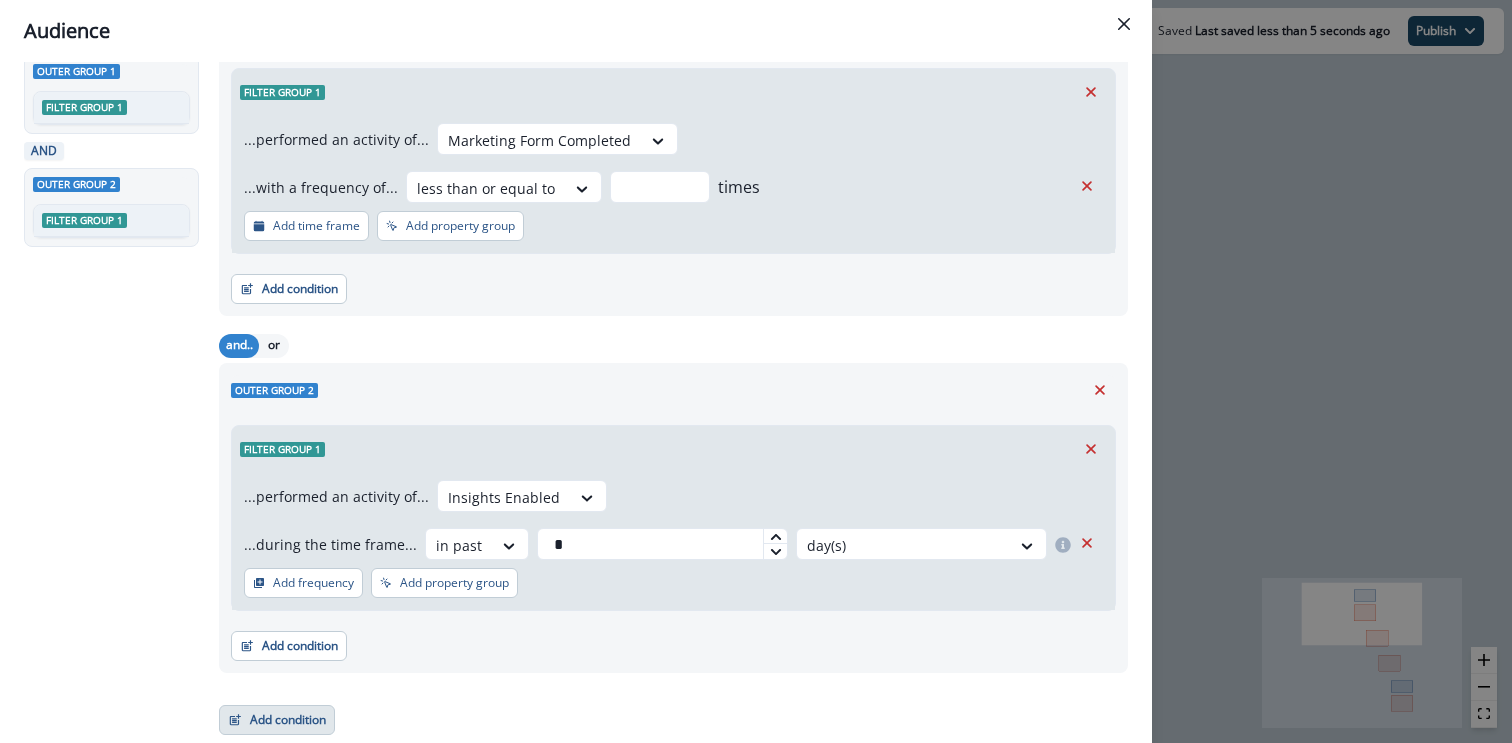 click on "Add condition" at bounding box center [277, 720] 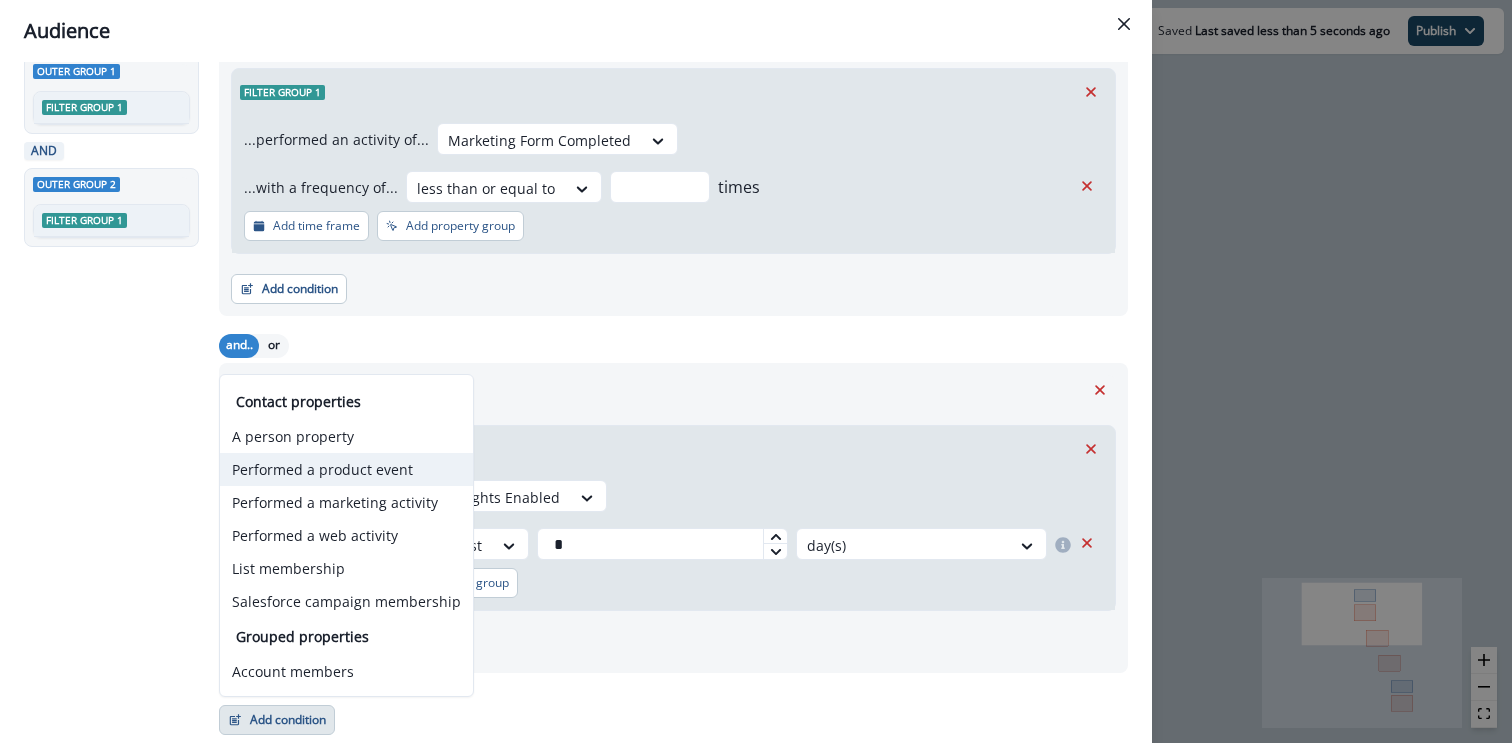 click on "Performed a product event" at bounding box center (346, 469) 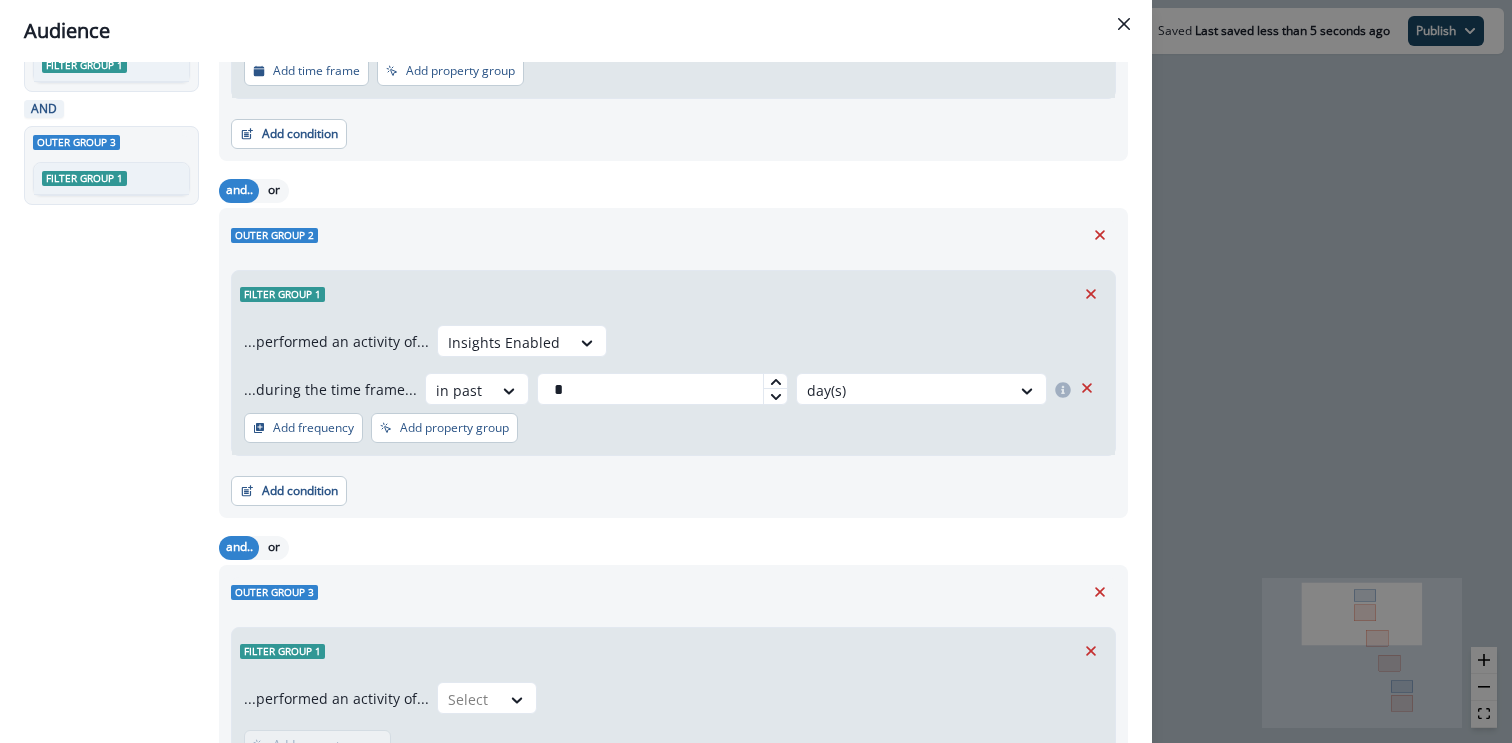 scroll, scrollTop: 331, scrollLeft: 0, axis: vertical 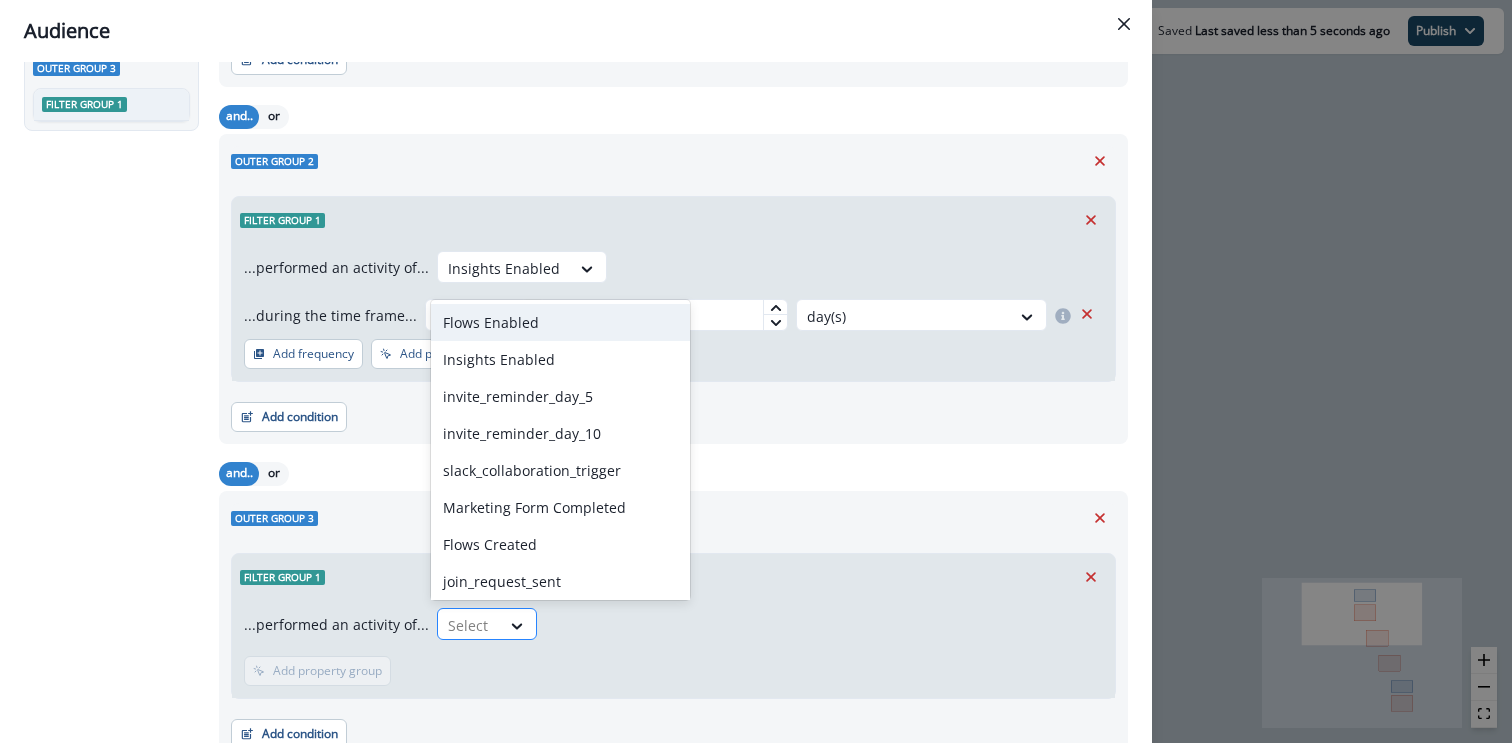 click at bounding box center [469, 625] 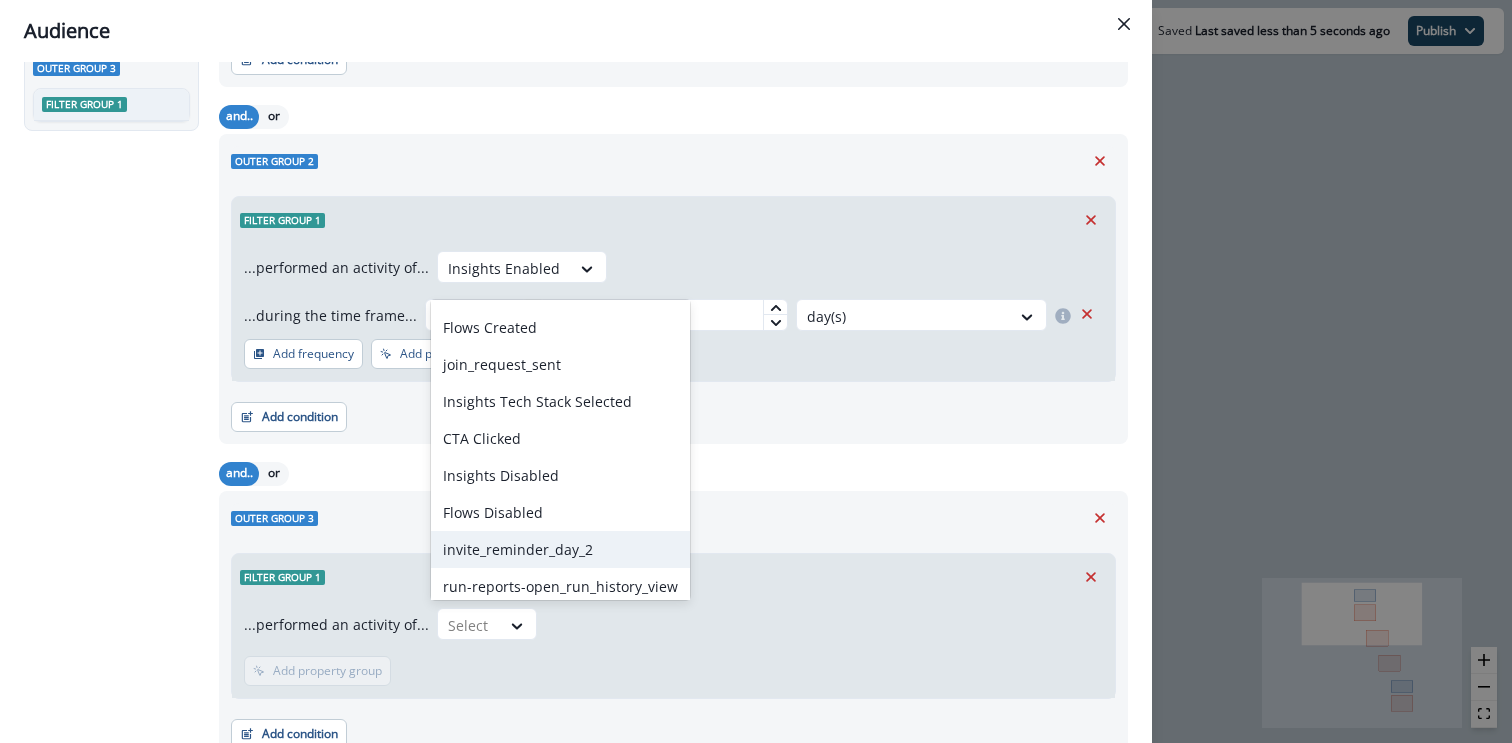 scroll, scrollTop: 226, scrollLeft: 0, axis: vertical 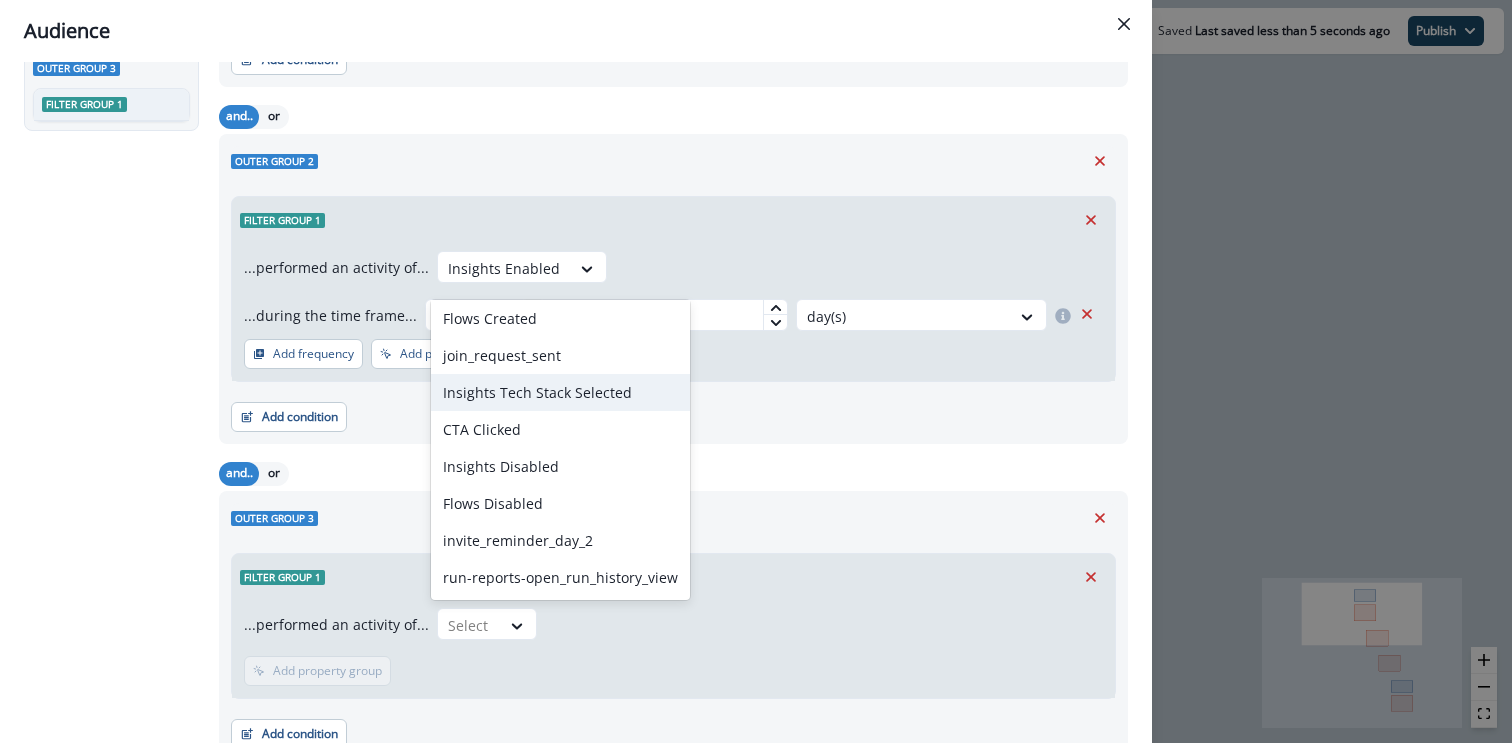 click on "Insights Tech Stack Selected" at bounding box center [560, 392] 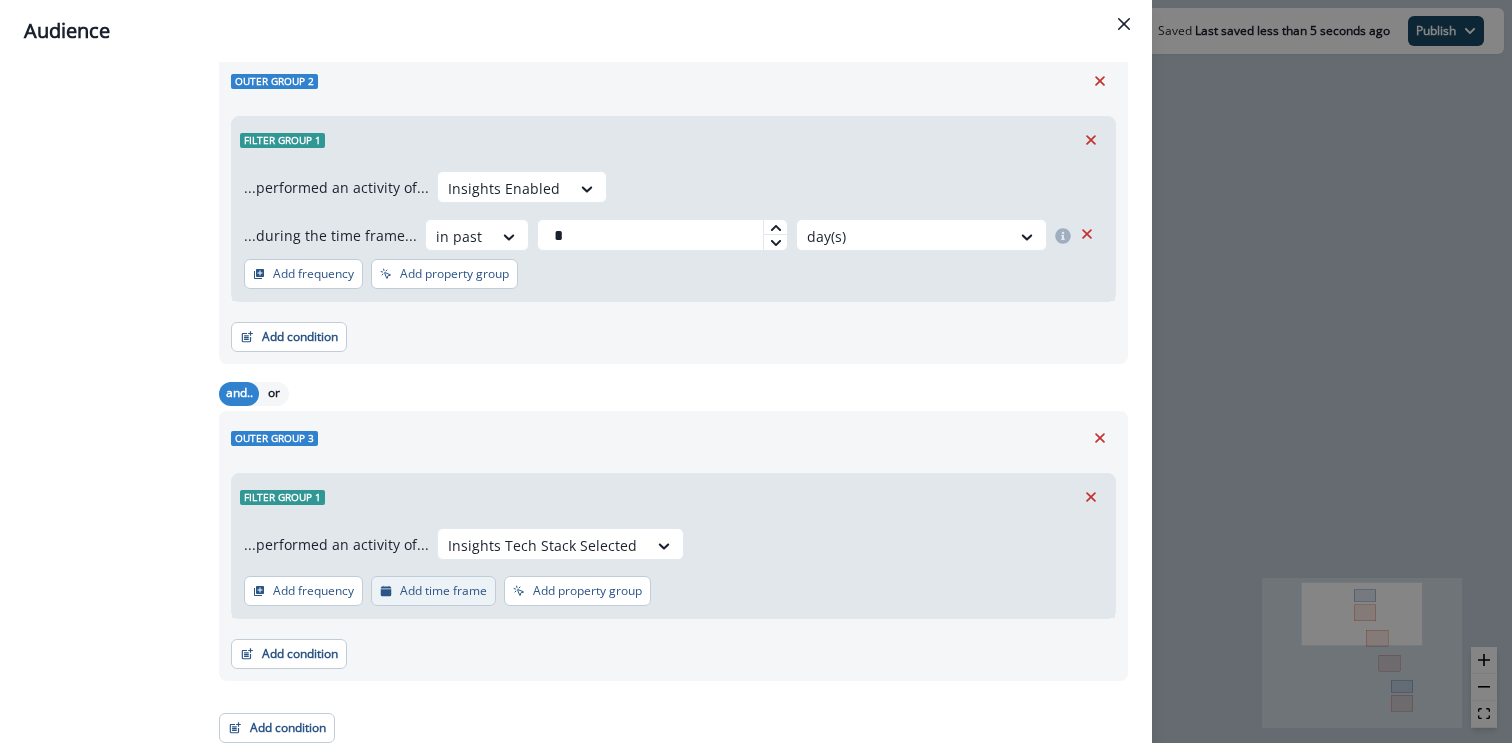 scroll, scrollTop: 419, scrollLeft: 0, axis: vertical 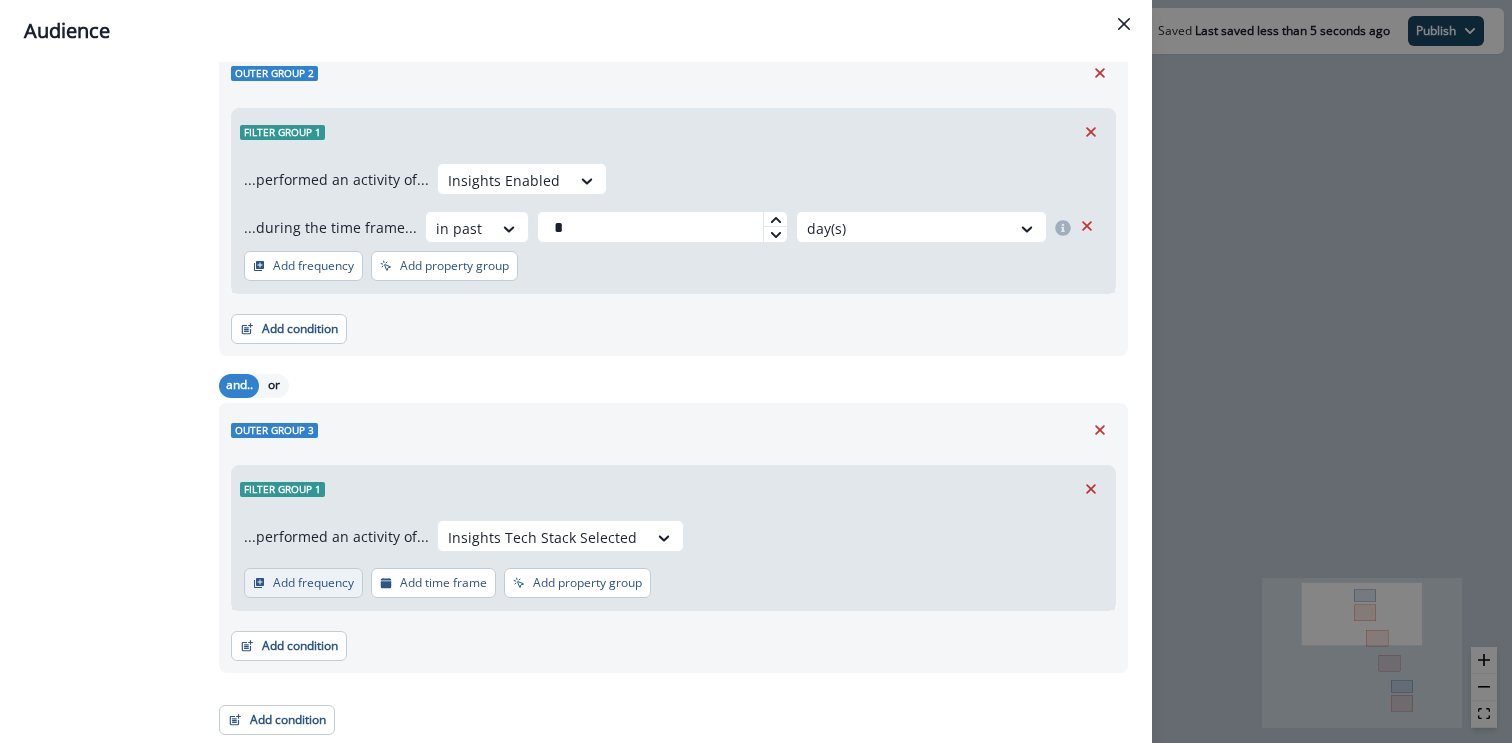 click on "Add frequency" at bounding box center [313, 583] 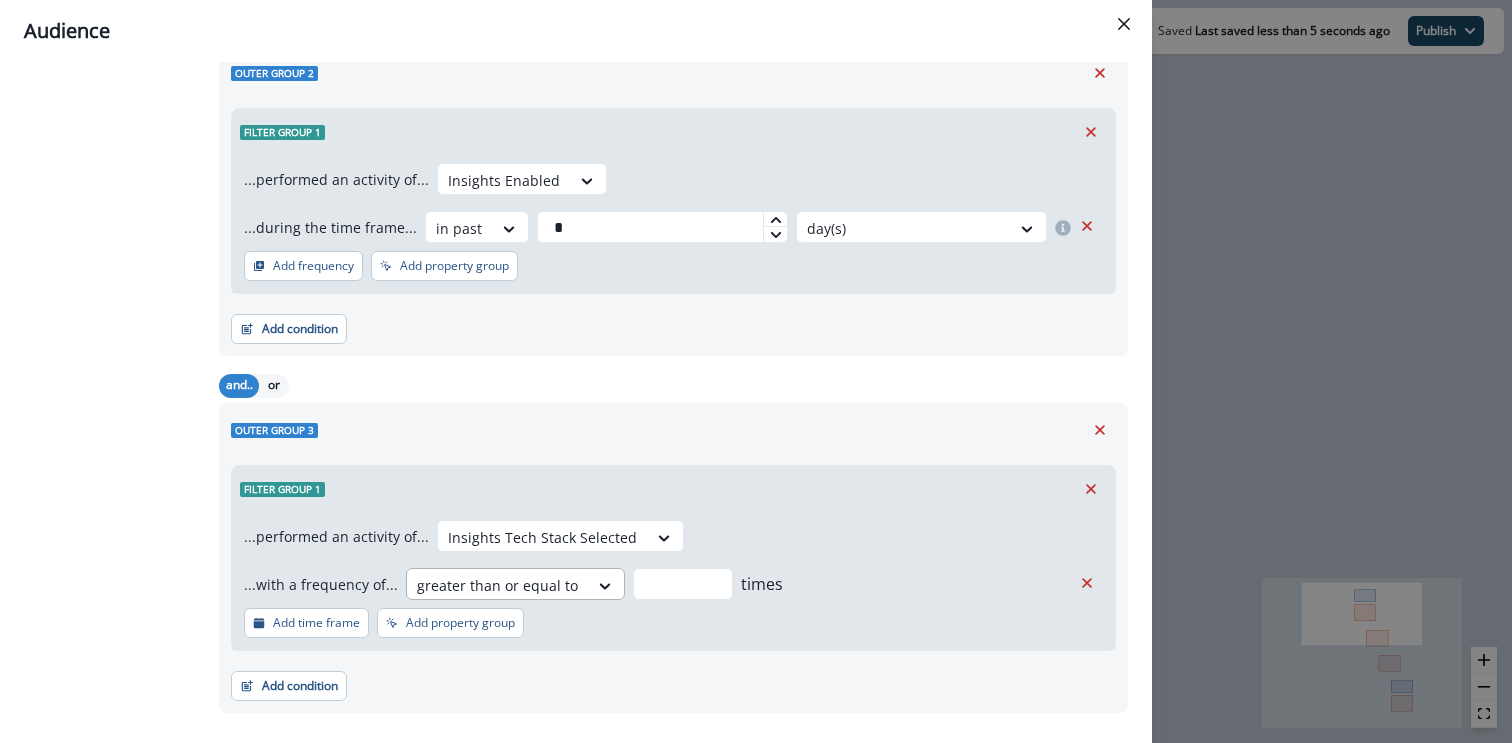 click at bounding box center [497, 585] 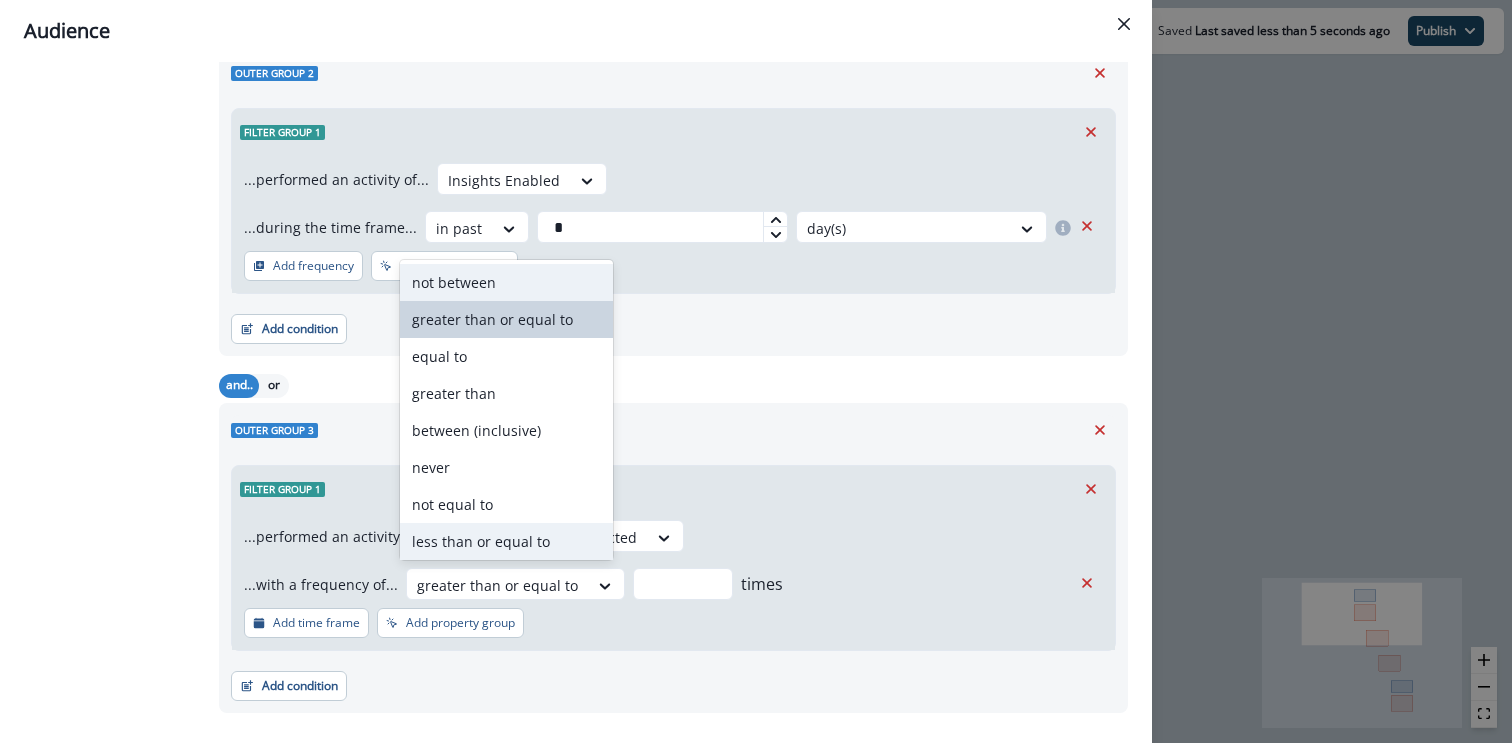 click on "less than or equal to" at bounding box center (507, 541) 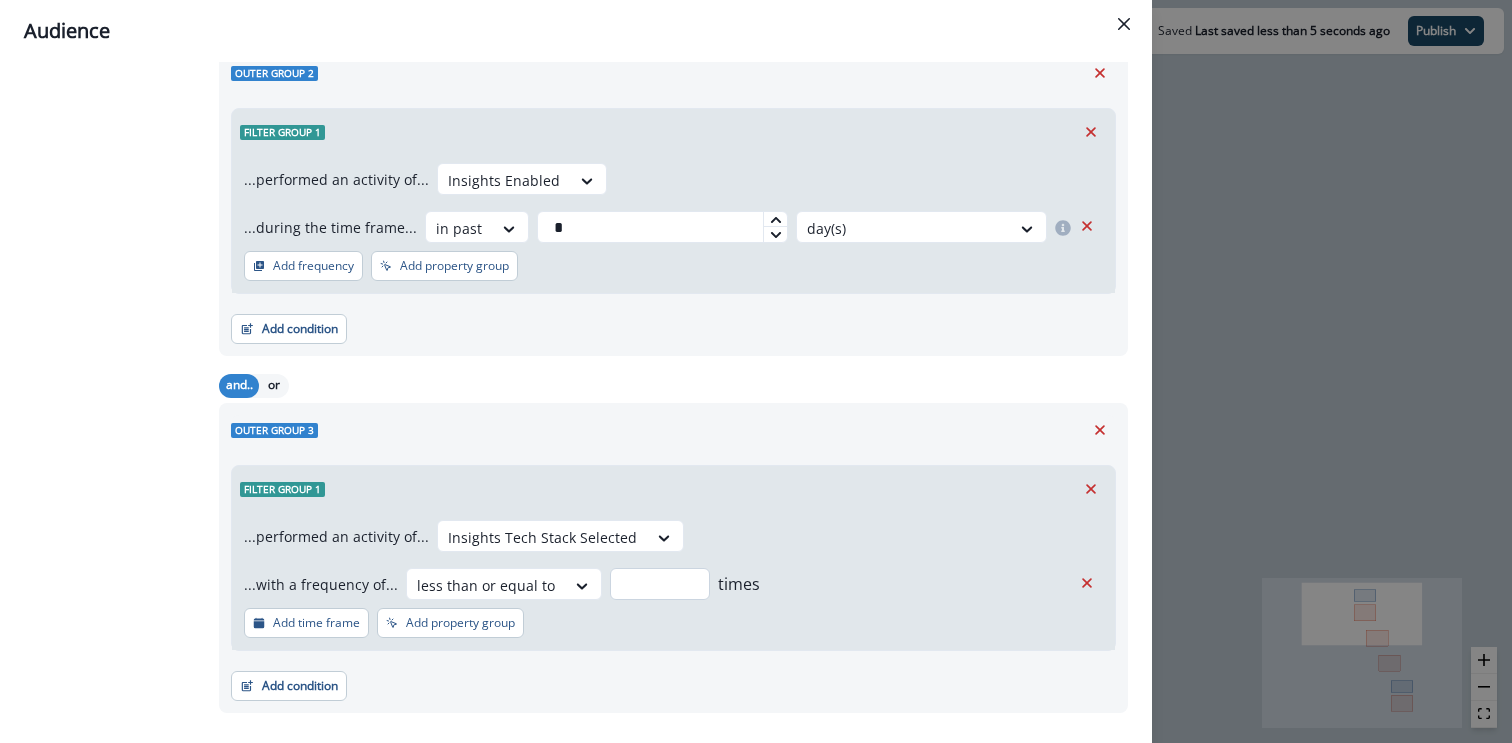 click at bounding box center (660, 584) 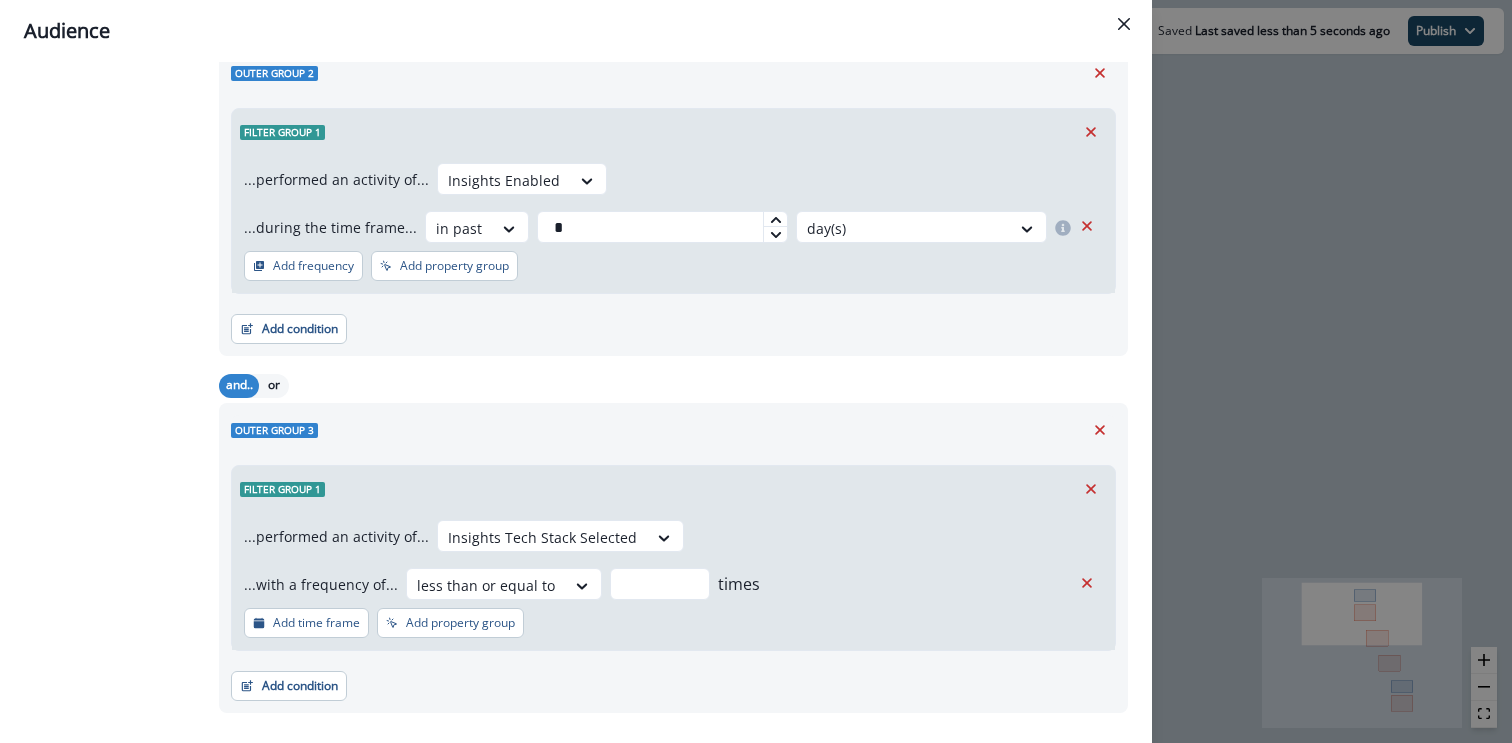 type on "*" 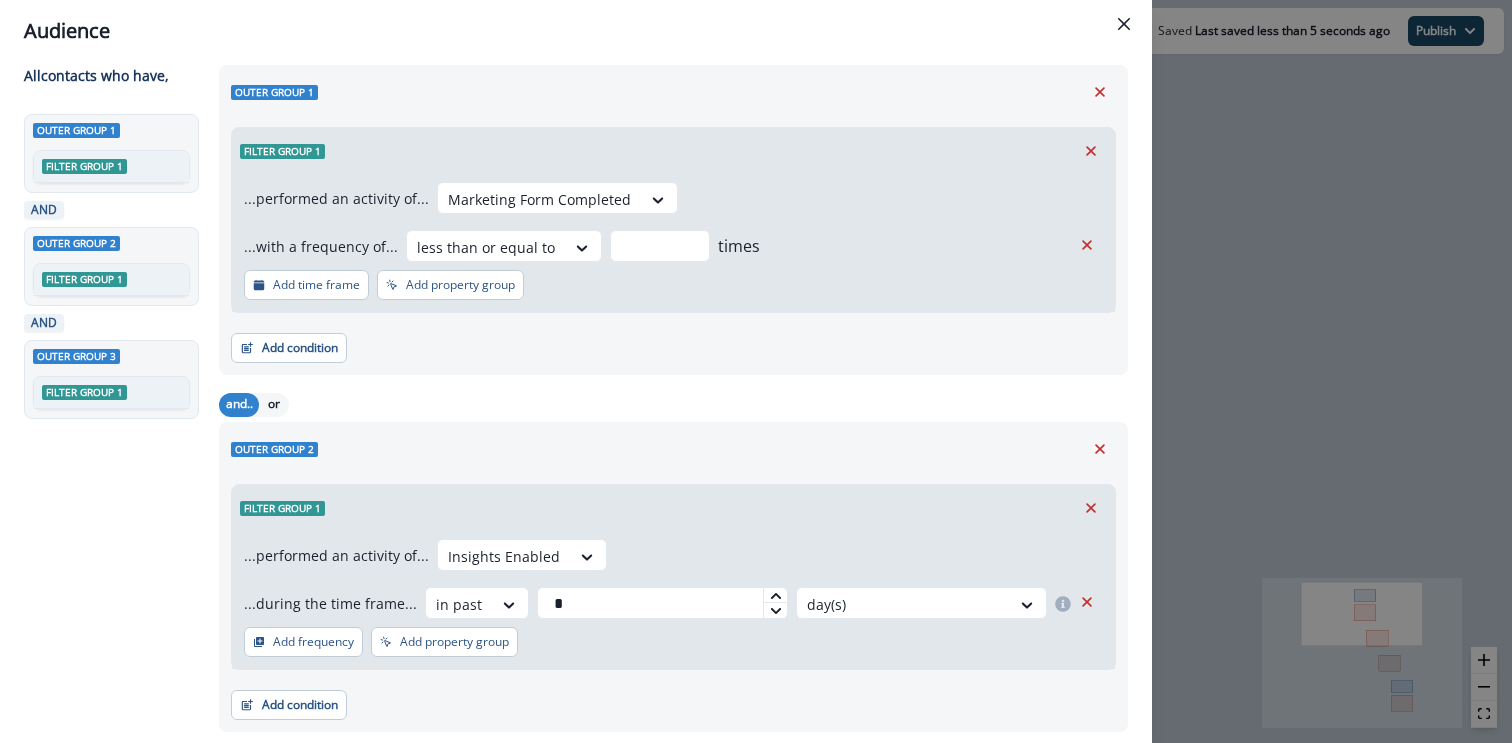 scroll, scrollTop: 0, scrollLeft: 0, axis: both 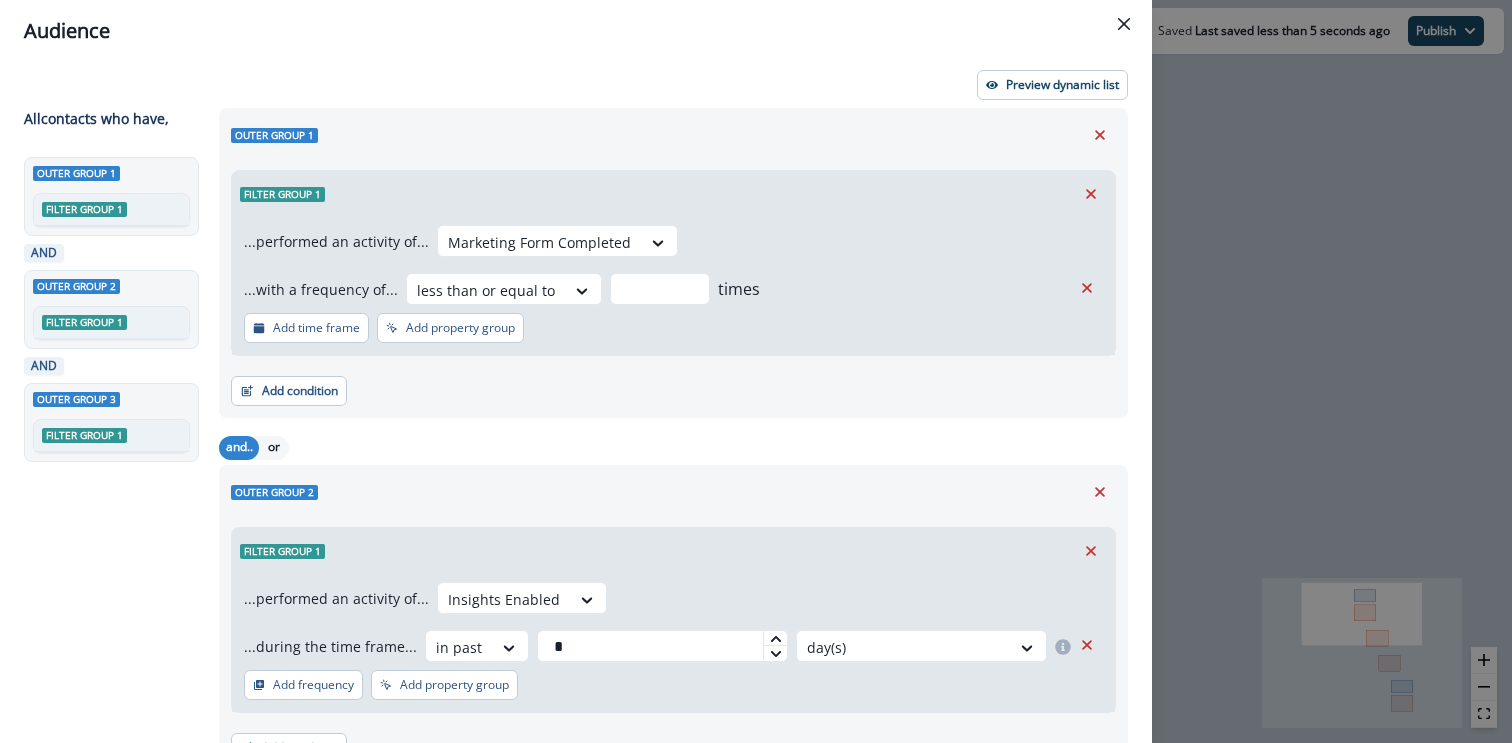 click on "Audience Preview dynamic list All  contact s who have, Outer group 1 Filter group 1 AND Outer group 2 Filter group 1 AND Outer group 3 Filter group 1 Outer group 1 Filter group 1 ...performed an activity of... Marketing Form Completed ...with a frequency of... less than or equal to * times Add time frame Add property group Add property group Add condition Contact properties A person property Performed a product event Performed a marketing activity Performed a web activity List membership Salesforce campaign membership and.. or Outer group 2 Filter group 1 ...performed an activity of... Insights Enabled ...during the time frame... in past * day(s) Add frequency Add property group Add property group Add condition Contact properties A person property Performed a product event Performed a marketing activity Performed a web activity List membership Salesforce campaign membership and.. or Outer group 3 Filter group 1 ...performed an activity of... Insights Tech Stack Selected ...with a frequency of... * times" at bounding box center [756, 371] 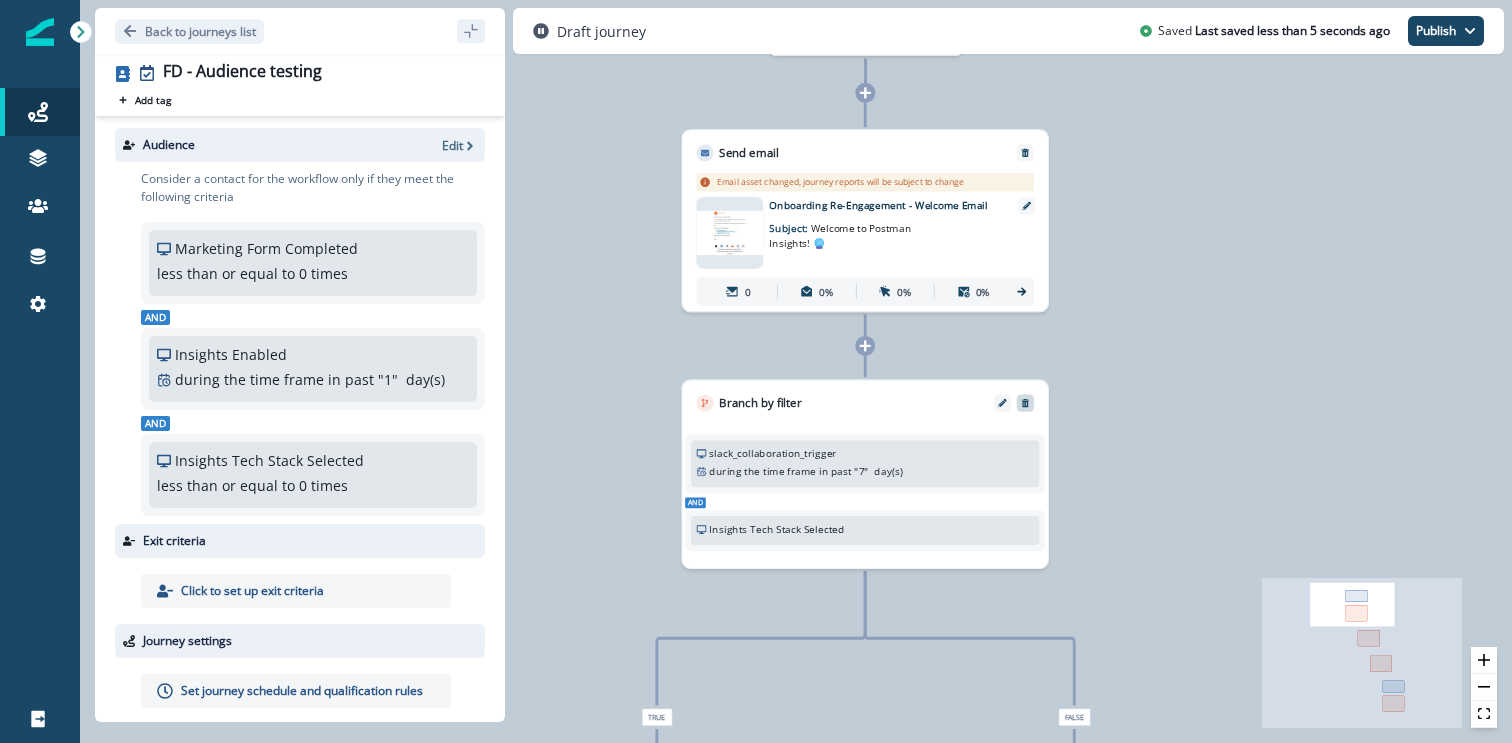 click 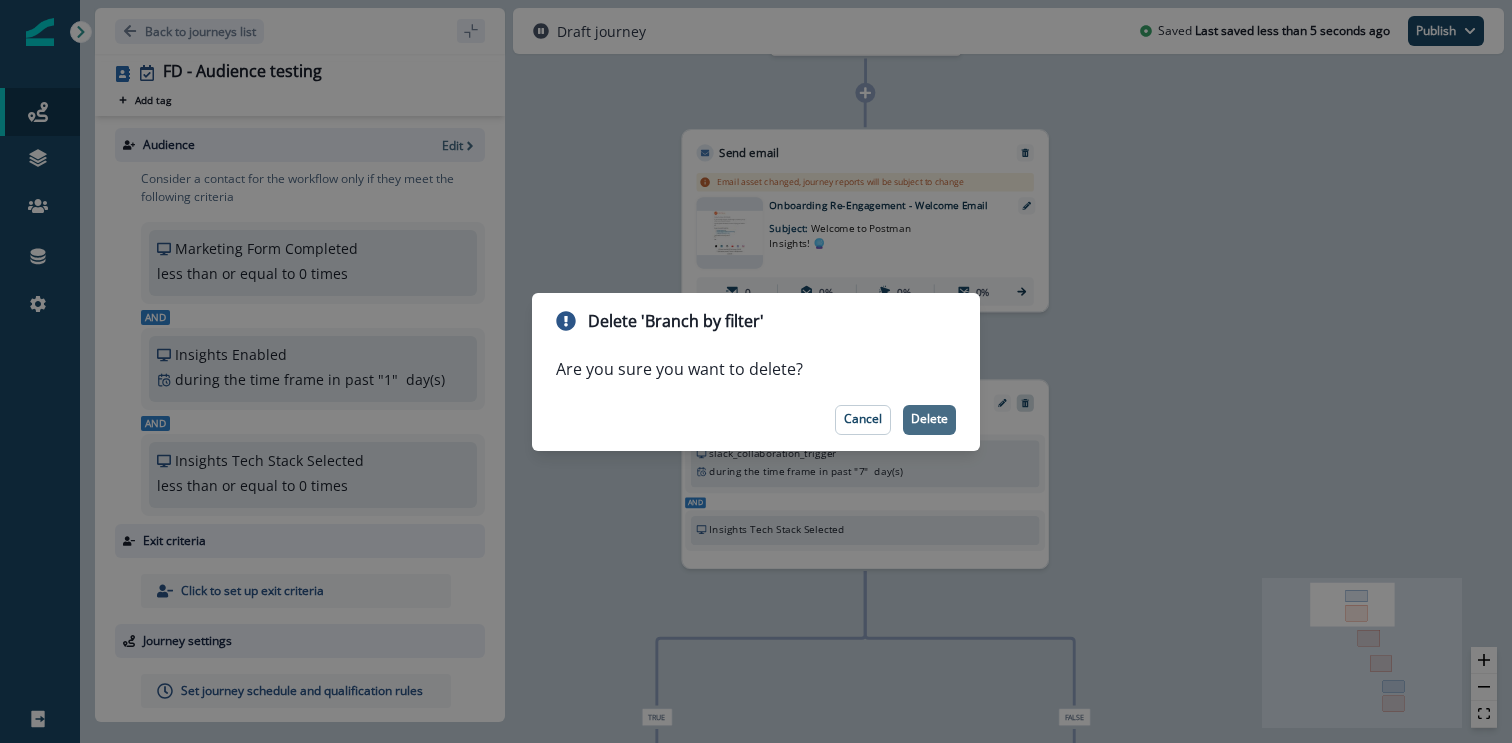 click on "Delete" at bounding box center (929, 419) 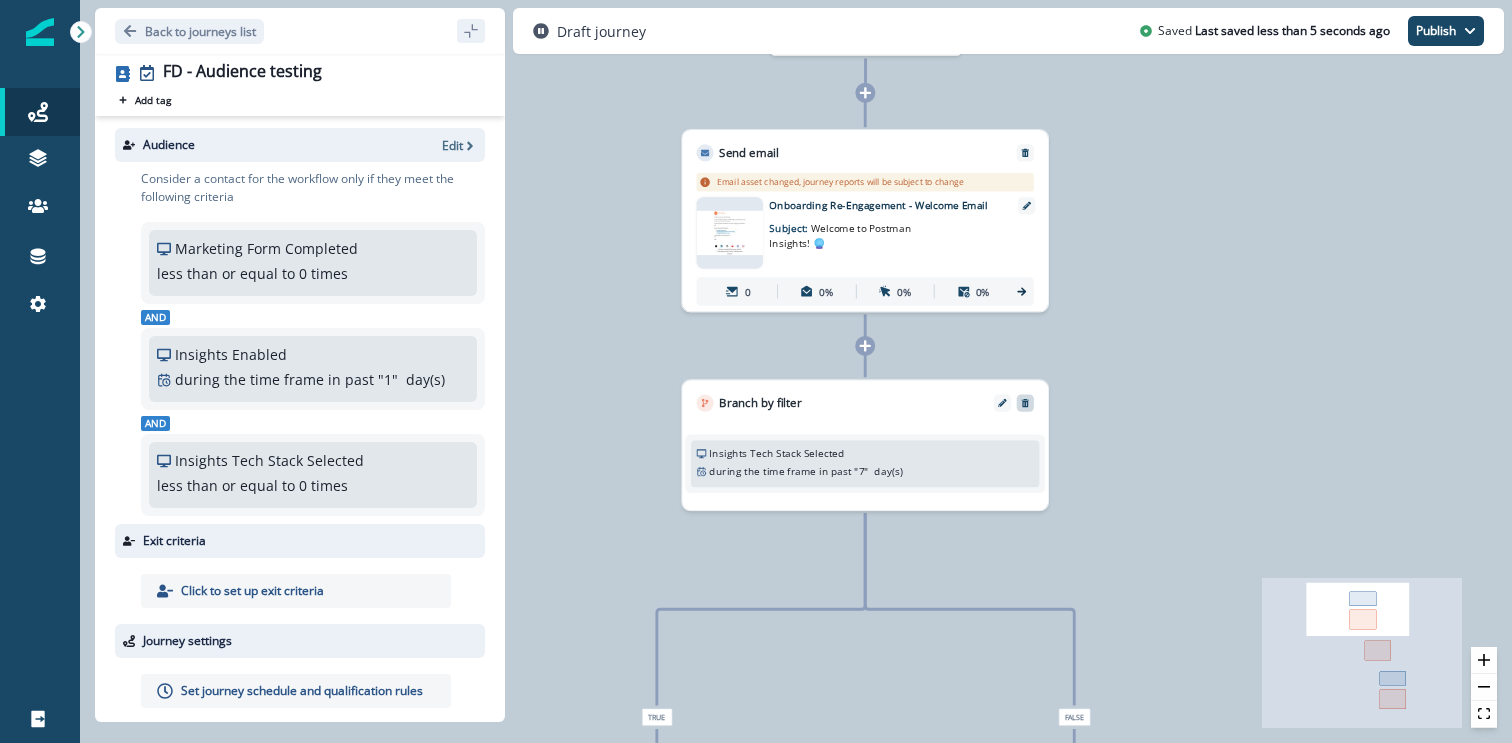 click 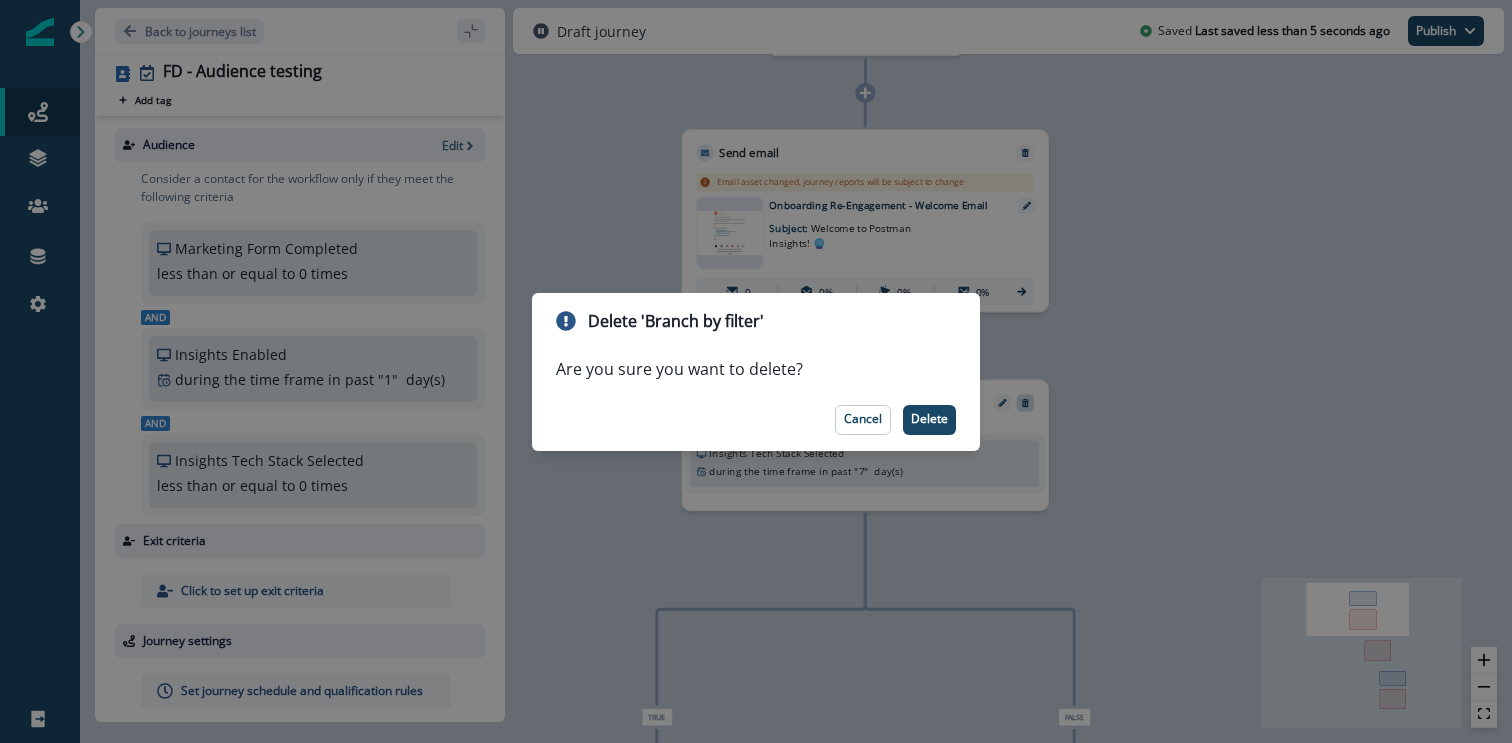 click on "Cancel Delete" at bounding box center (756, 420) 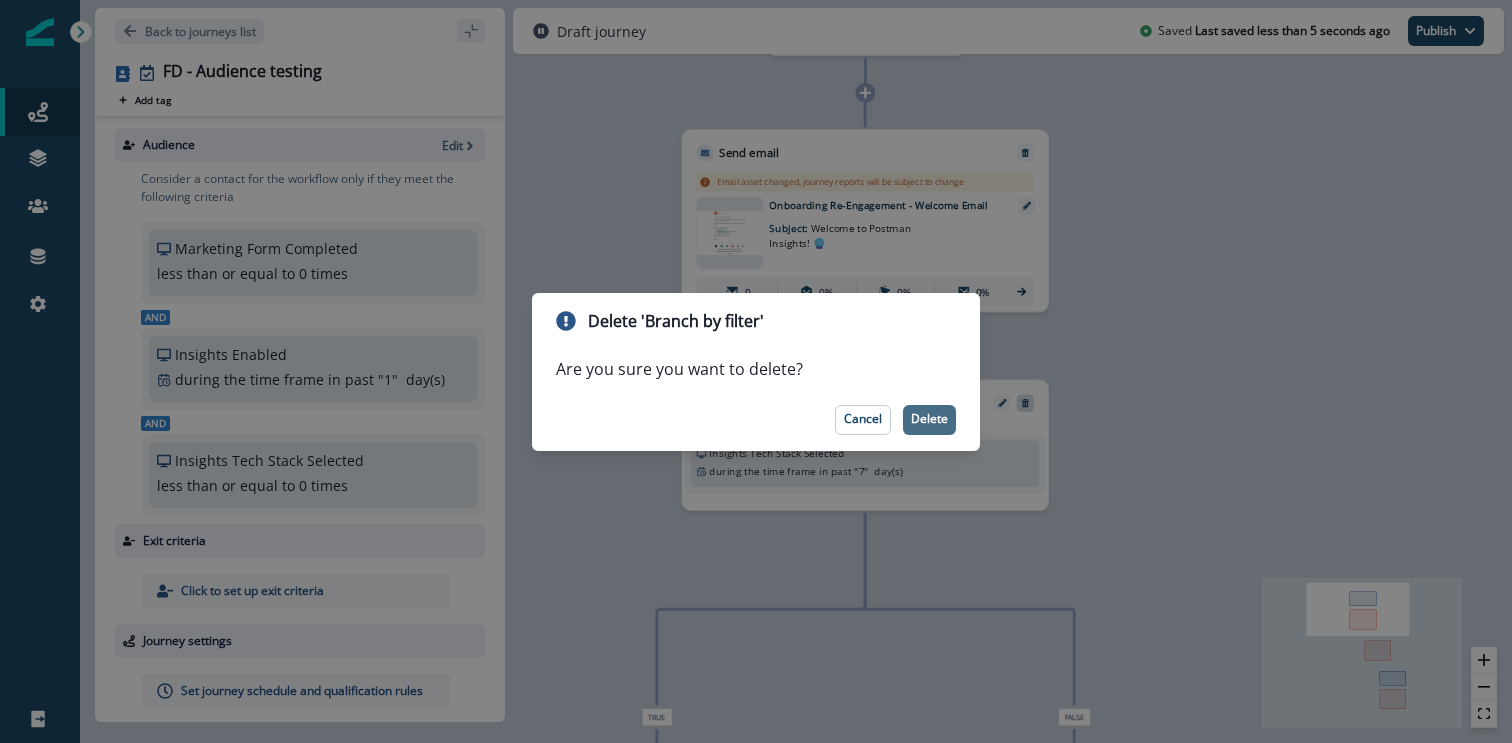 click on "Delete" at bounding box center [929, 419] 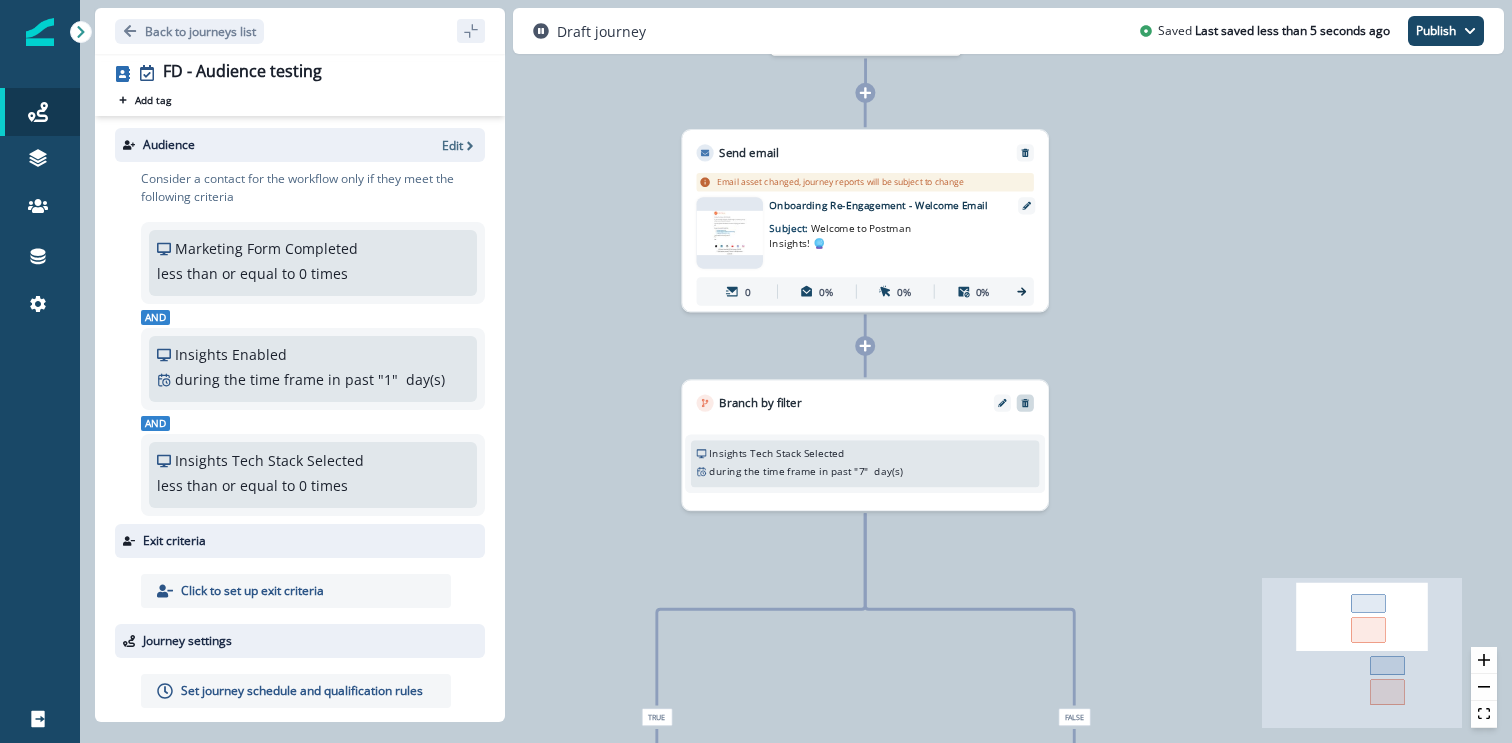 click at bounding box center (1025, 402) 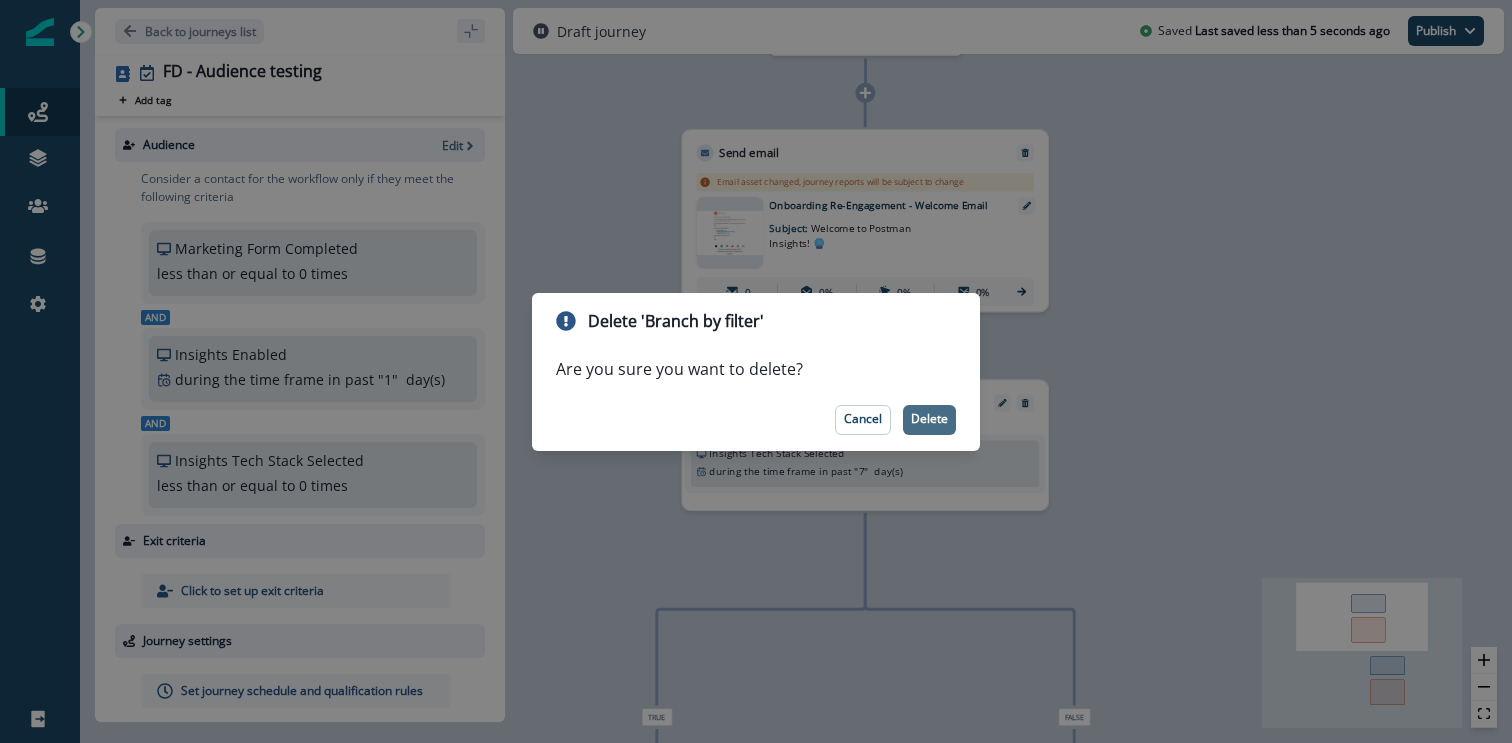click on "Delete" at bounding box center [929, 419] 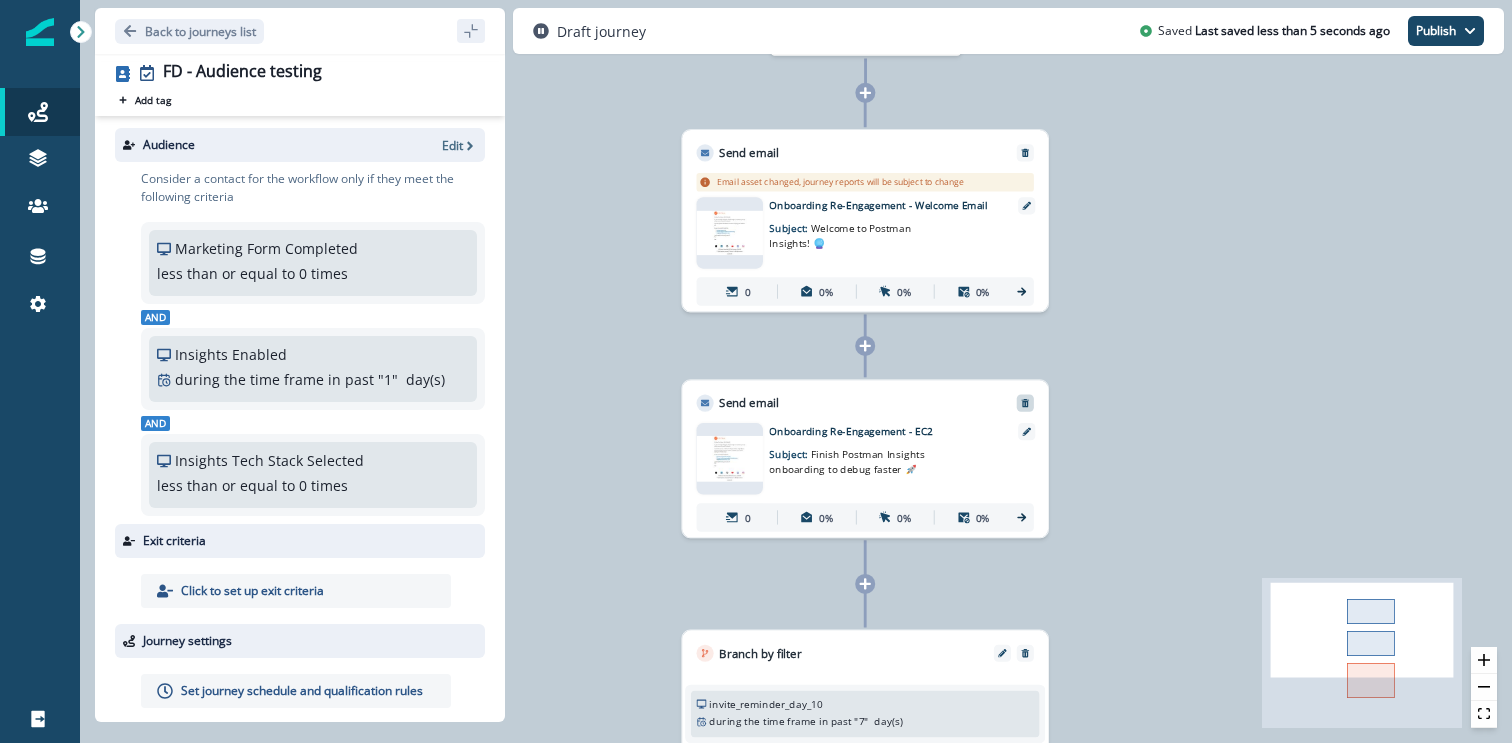 click 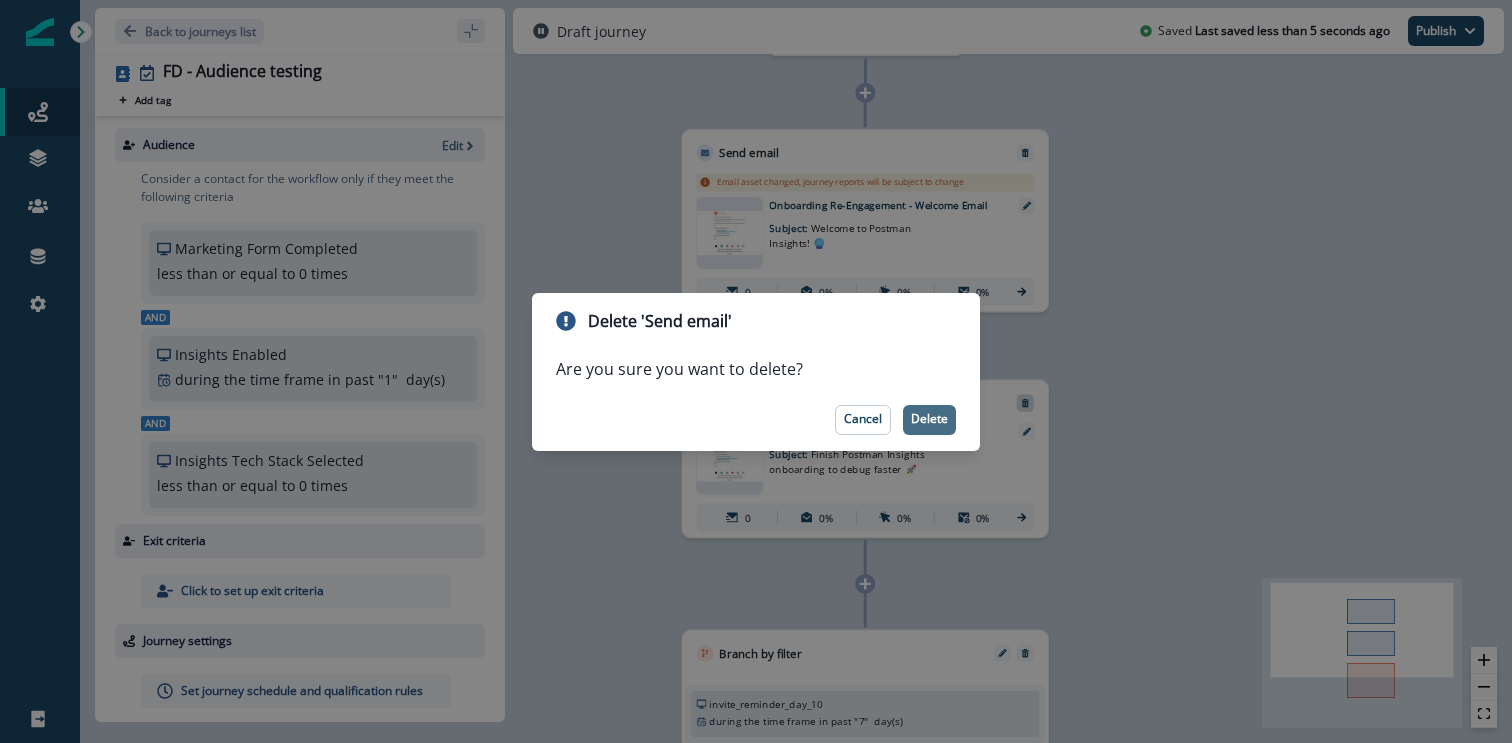 click on "Delete" at bounding box center [929, 420] 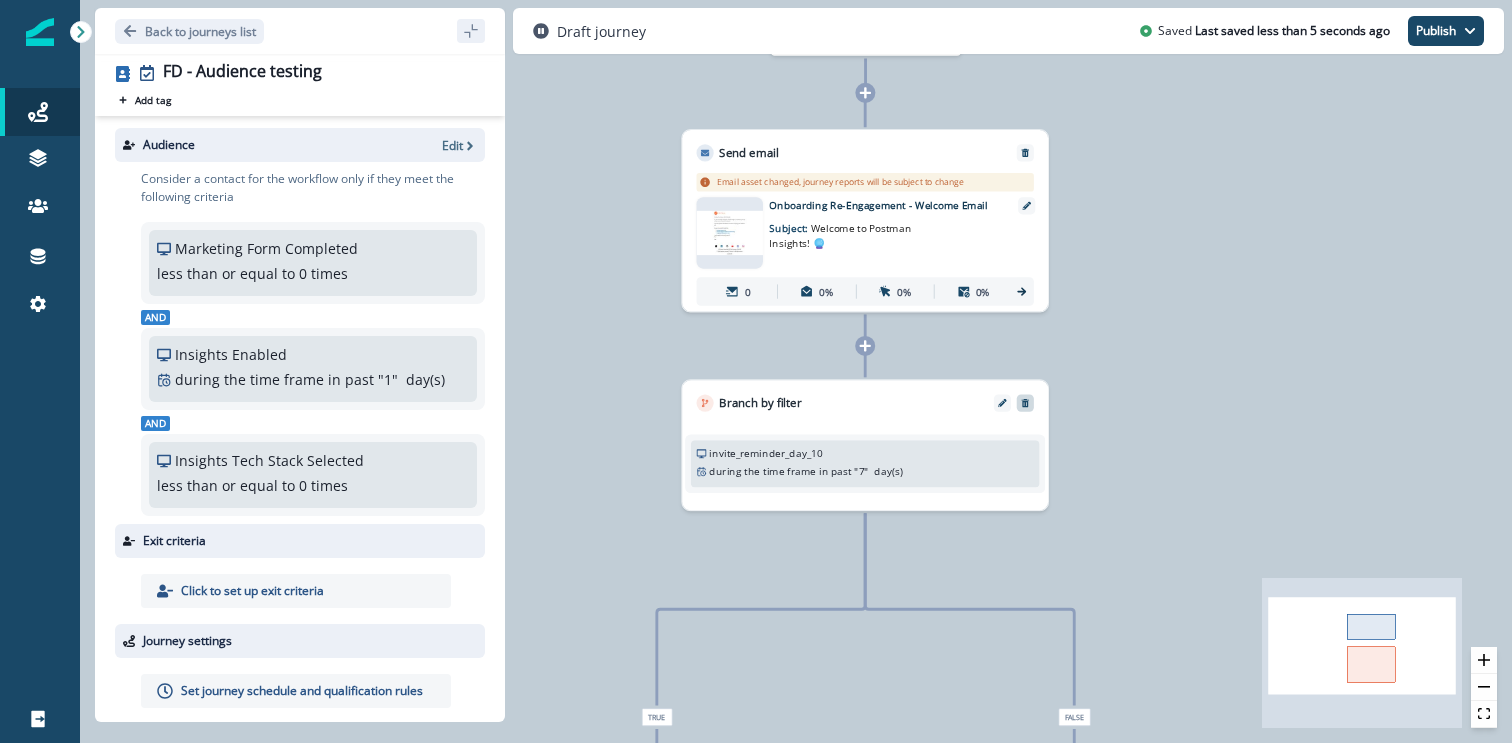 click 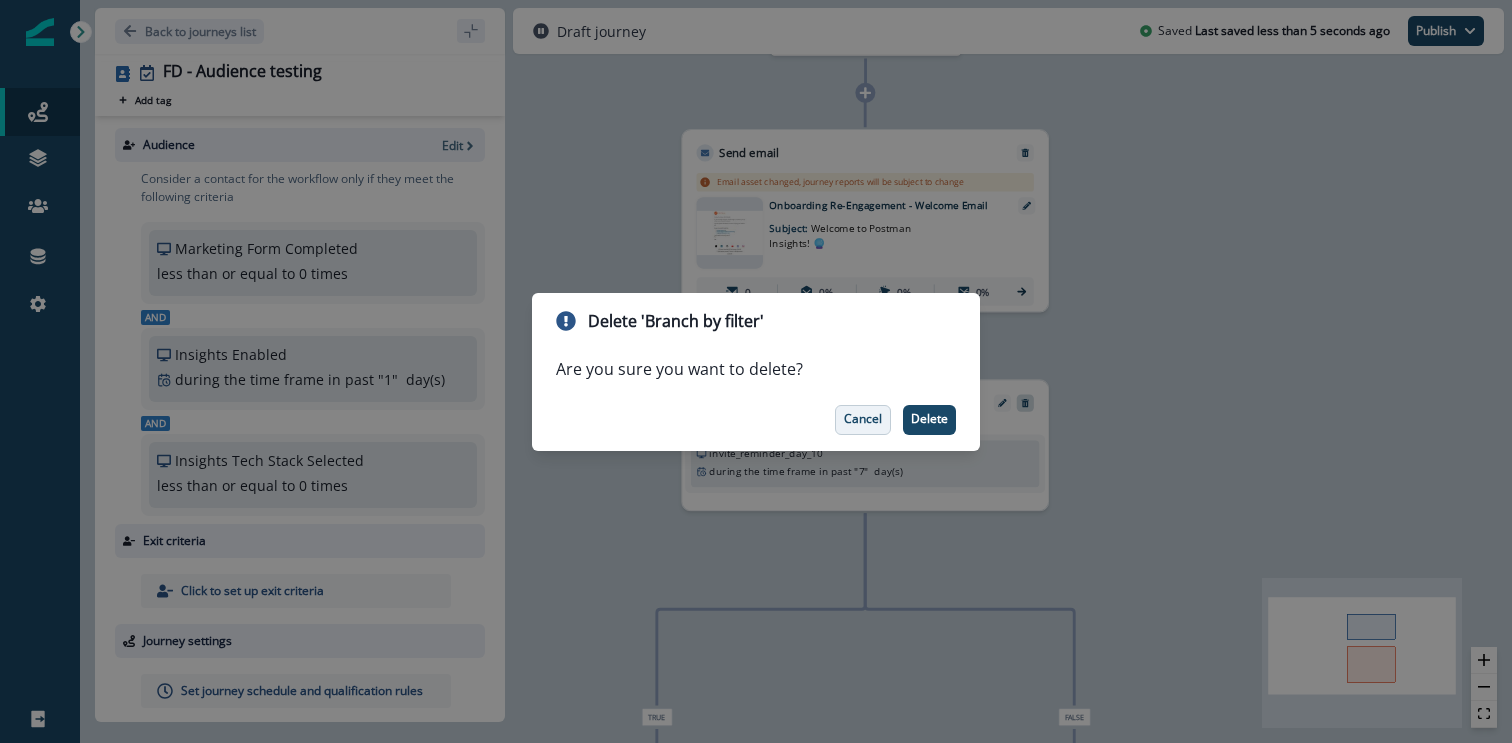 click on "Cancel" at bounding box center (863, 420) 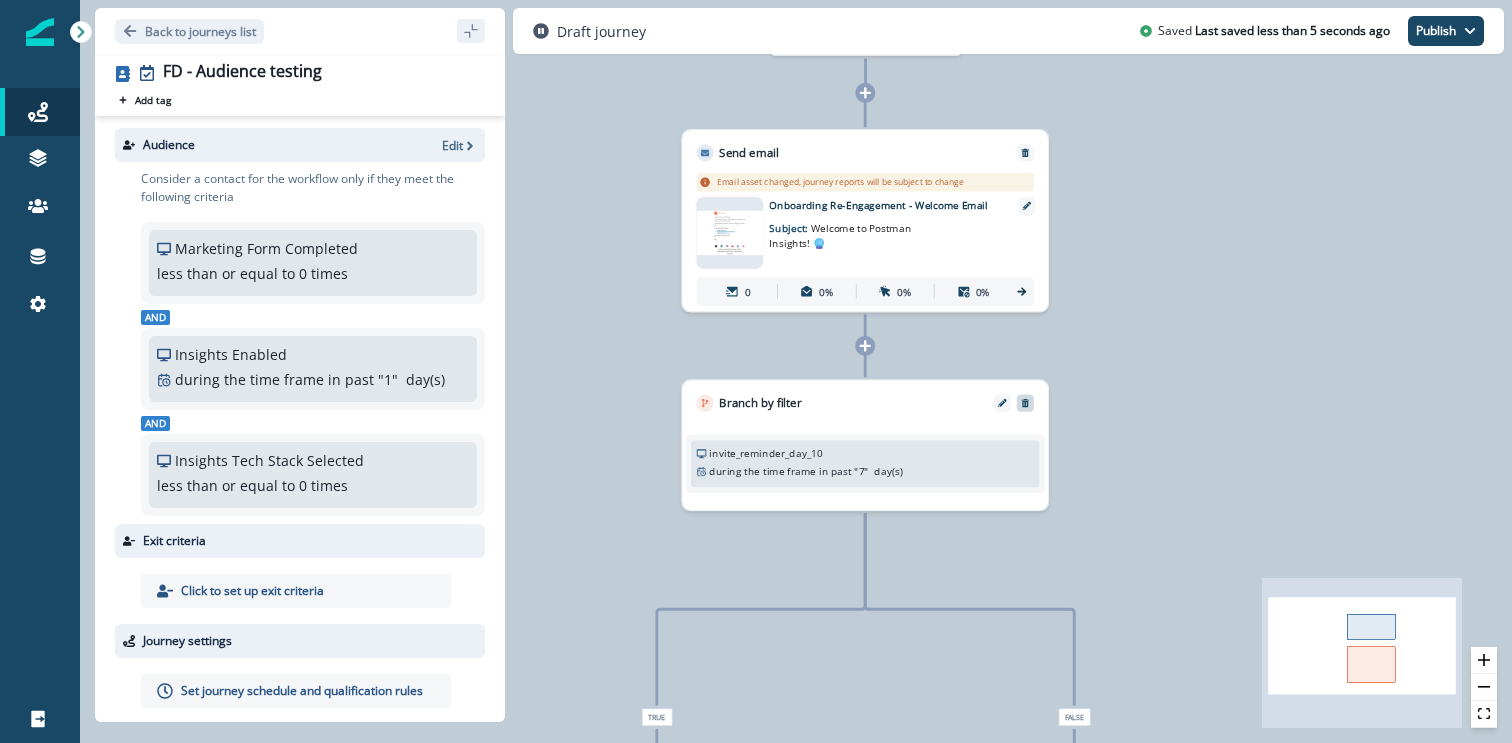 click at bounding box center (1025, 403) 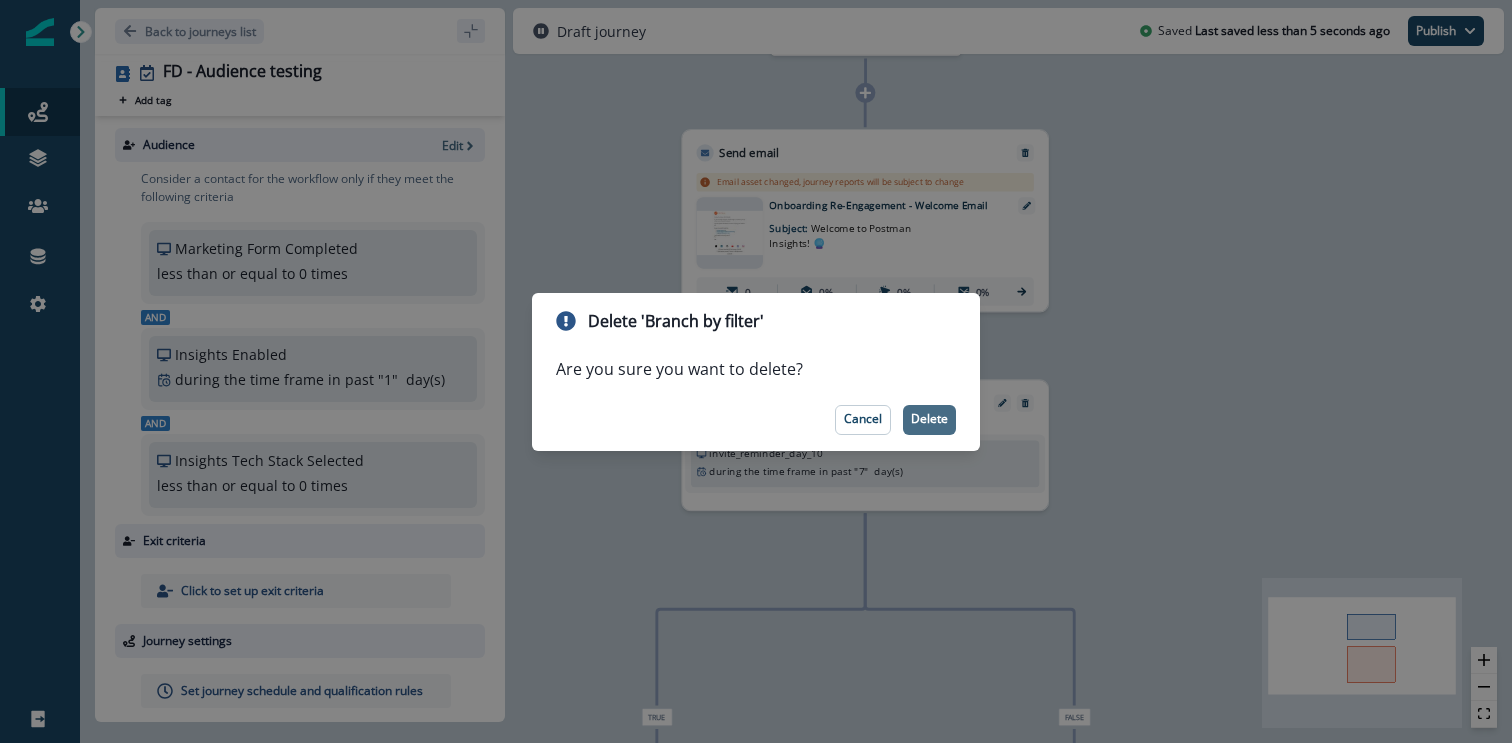 click on "Delete" at bounding box center [929, 420] 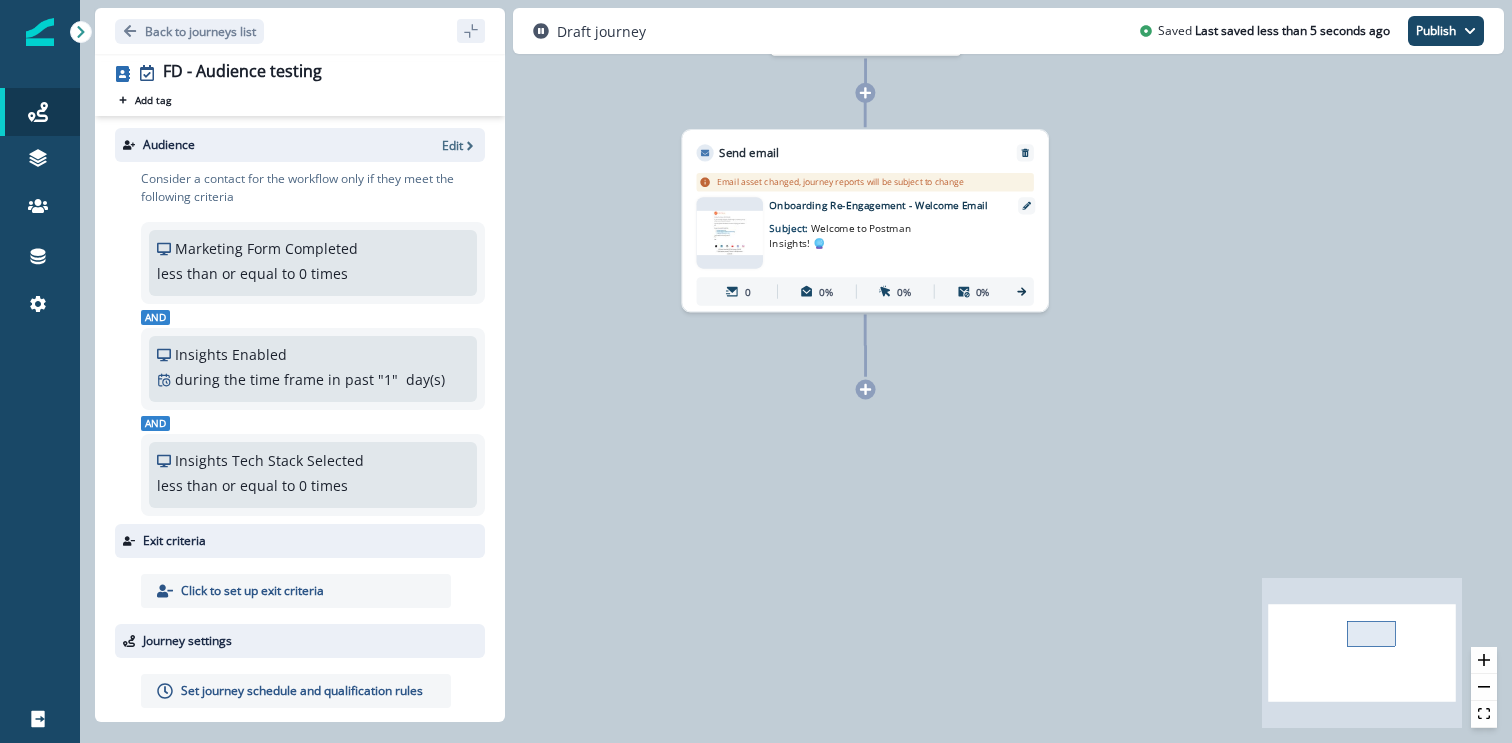 click 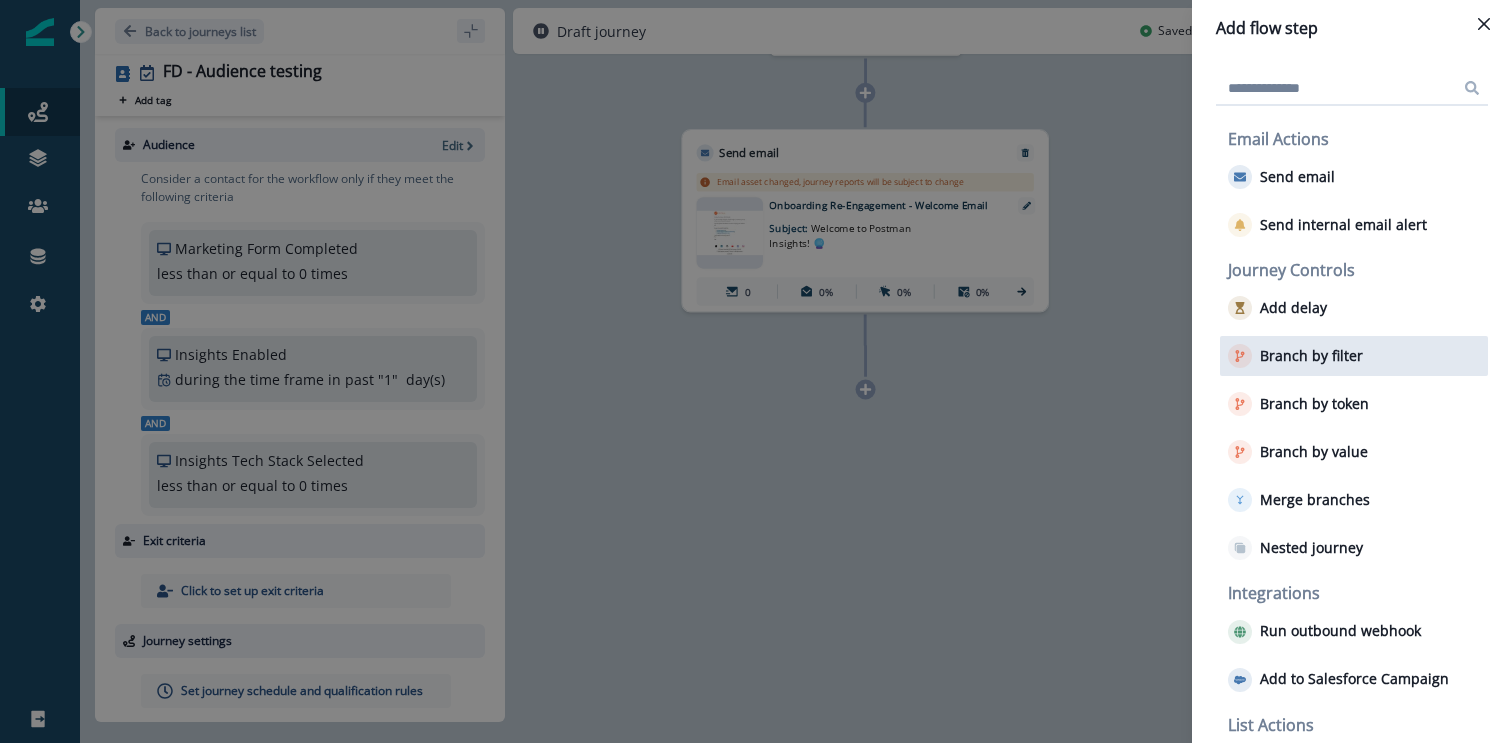 click on "Branch by filter" at bounding box center (1295, 356) 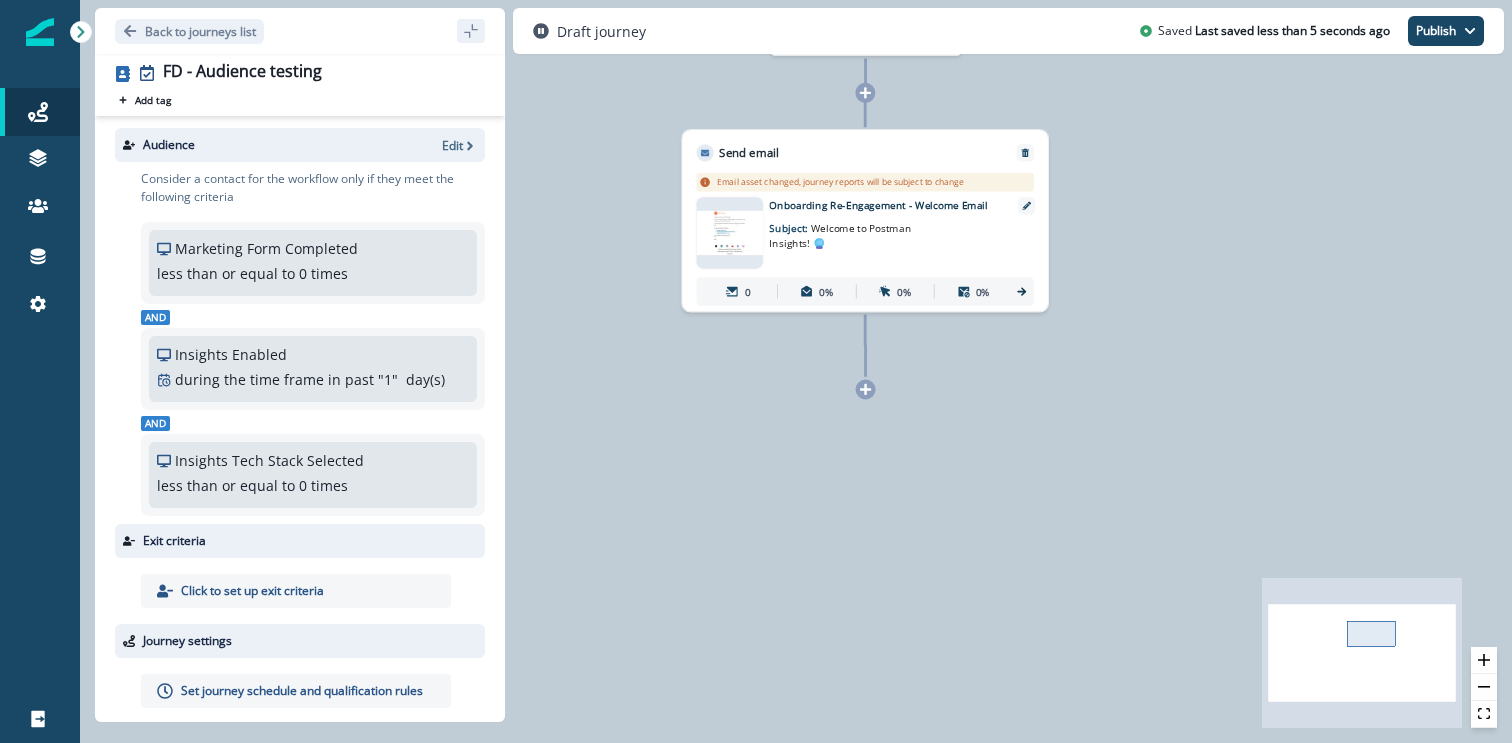 click 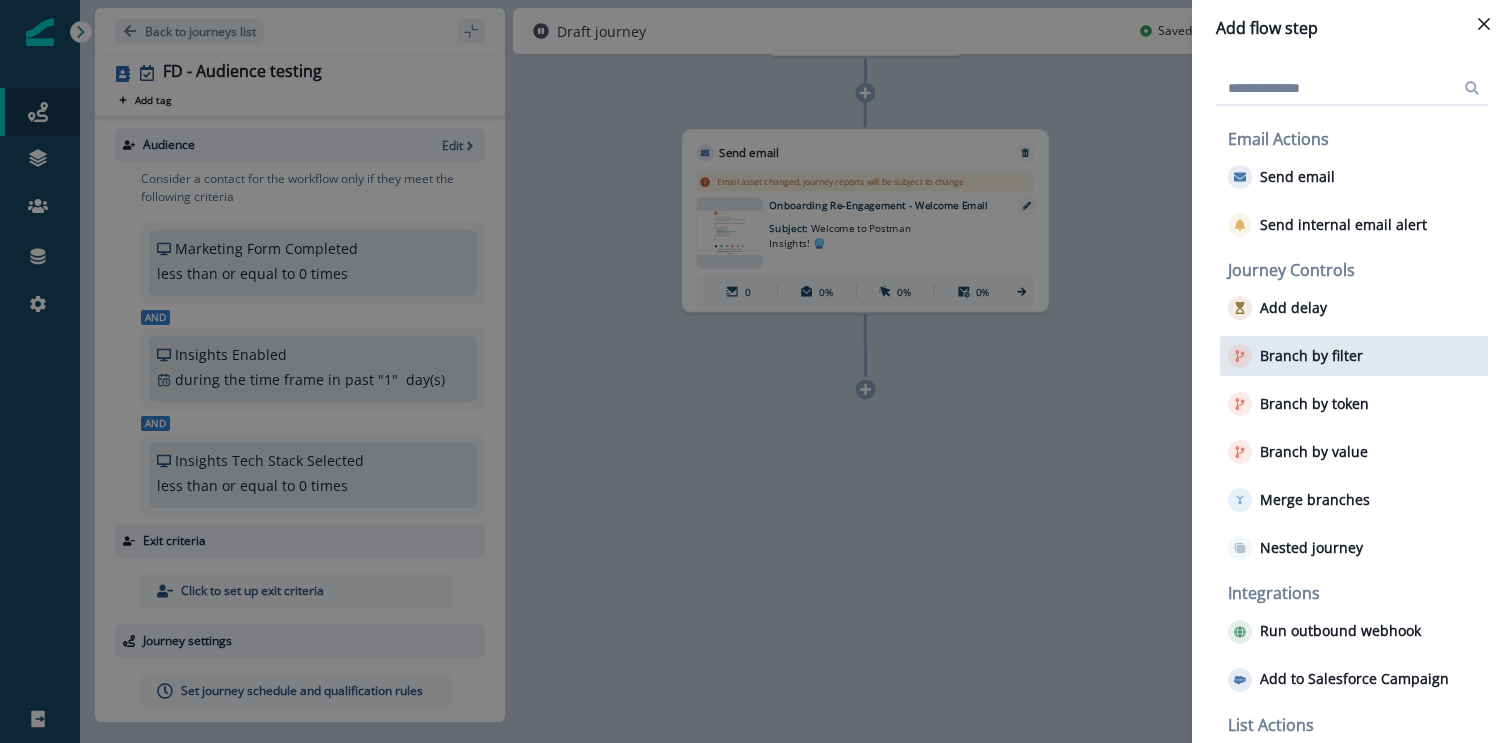 click on "Branch by filter" at bounding box center (1311, 356) 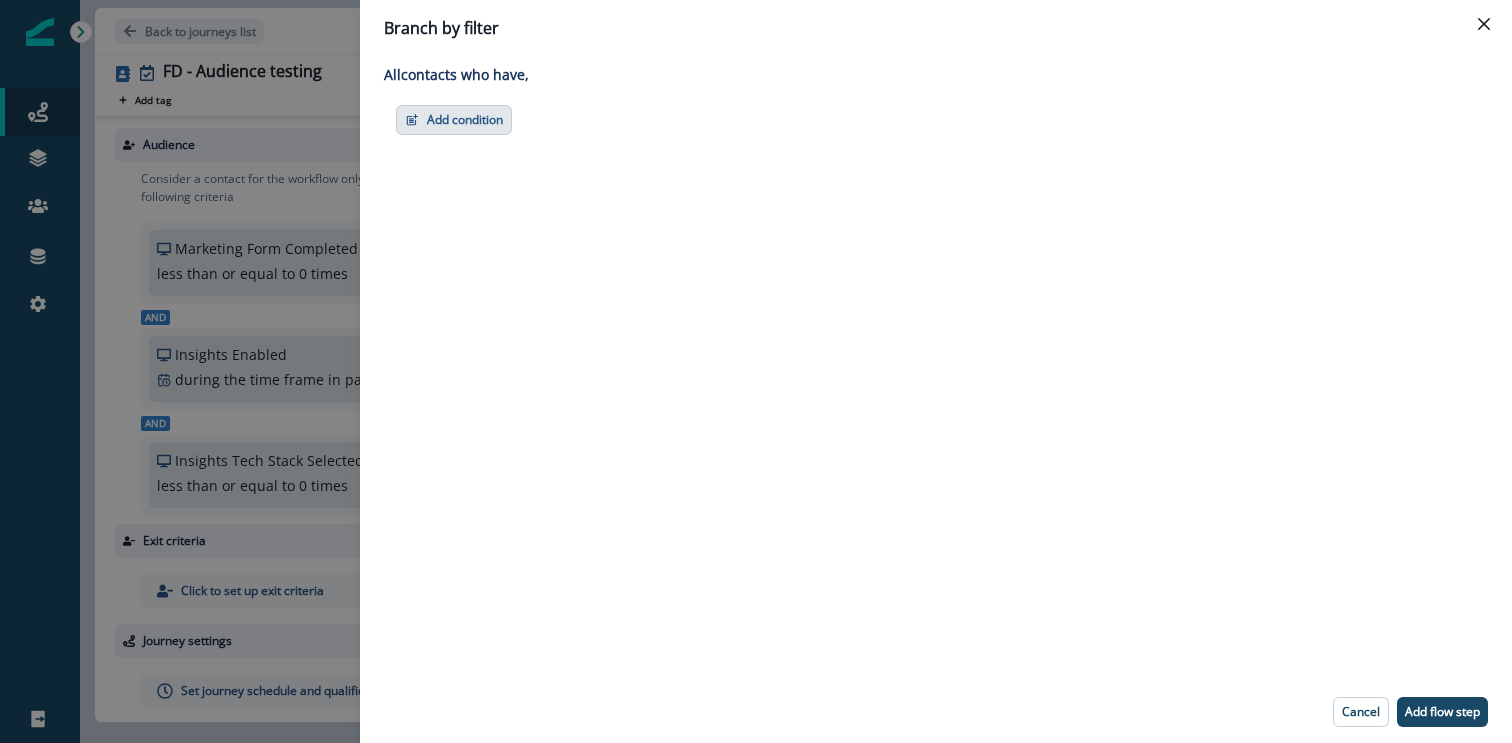 click on "Add condition" at bounding box center (454, 120) 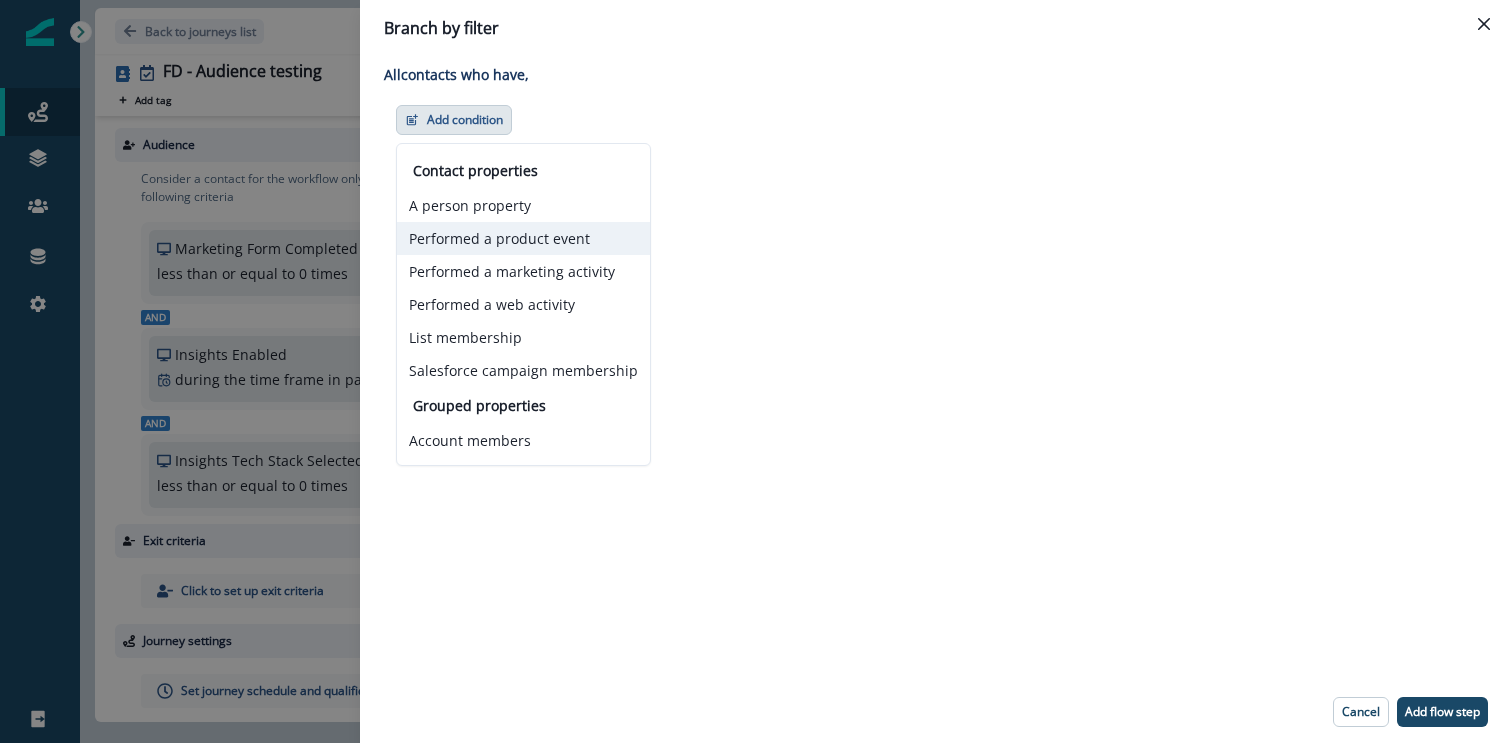 click on "Performed a product event" at bounding box center [523, 238] 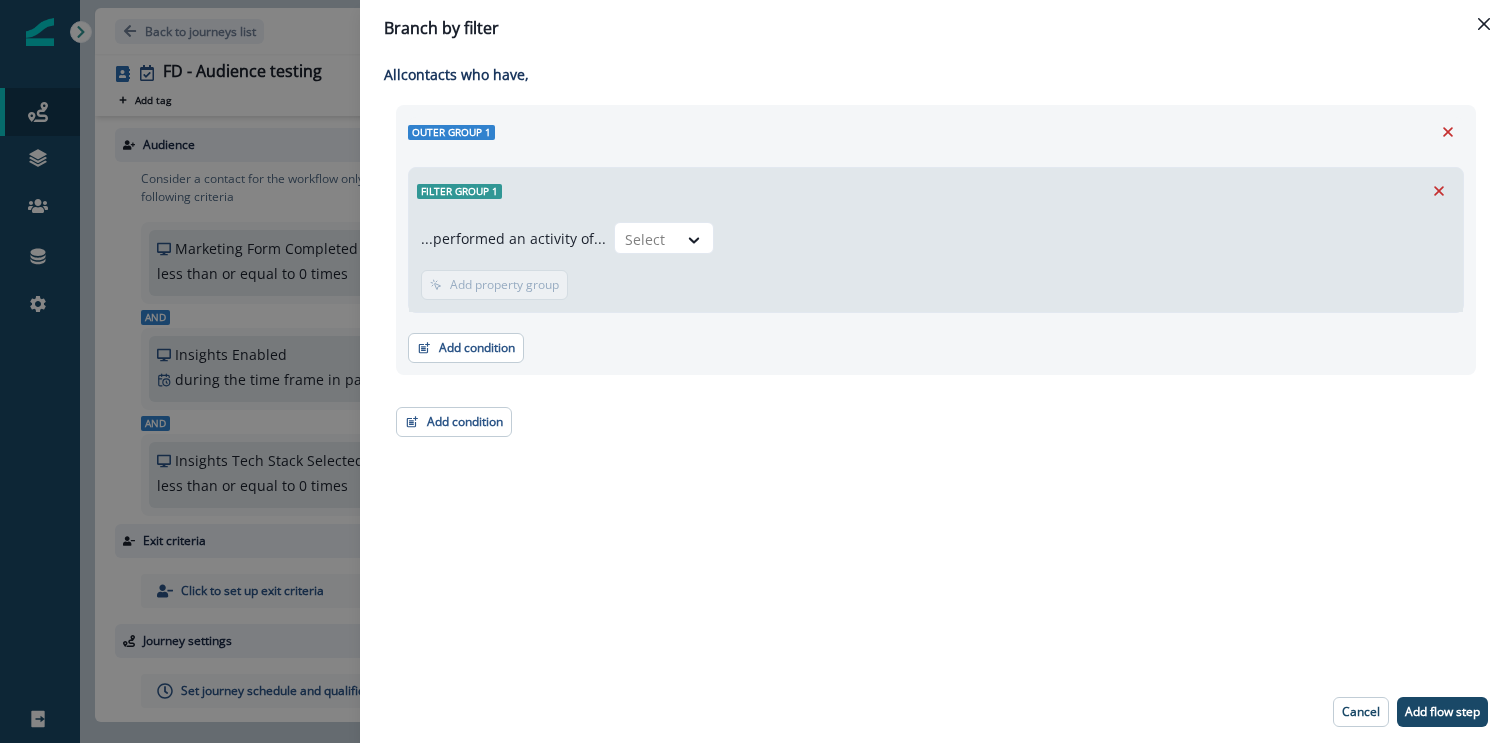 click on "...performed an activity of... Select" at bounding box center [936, 242] 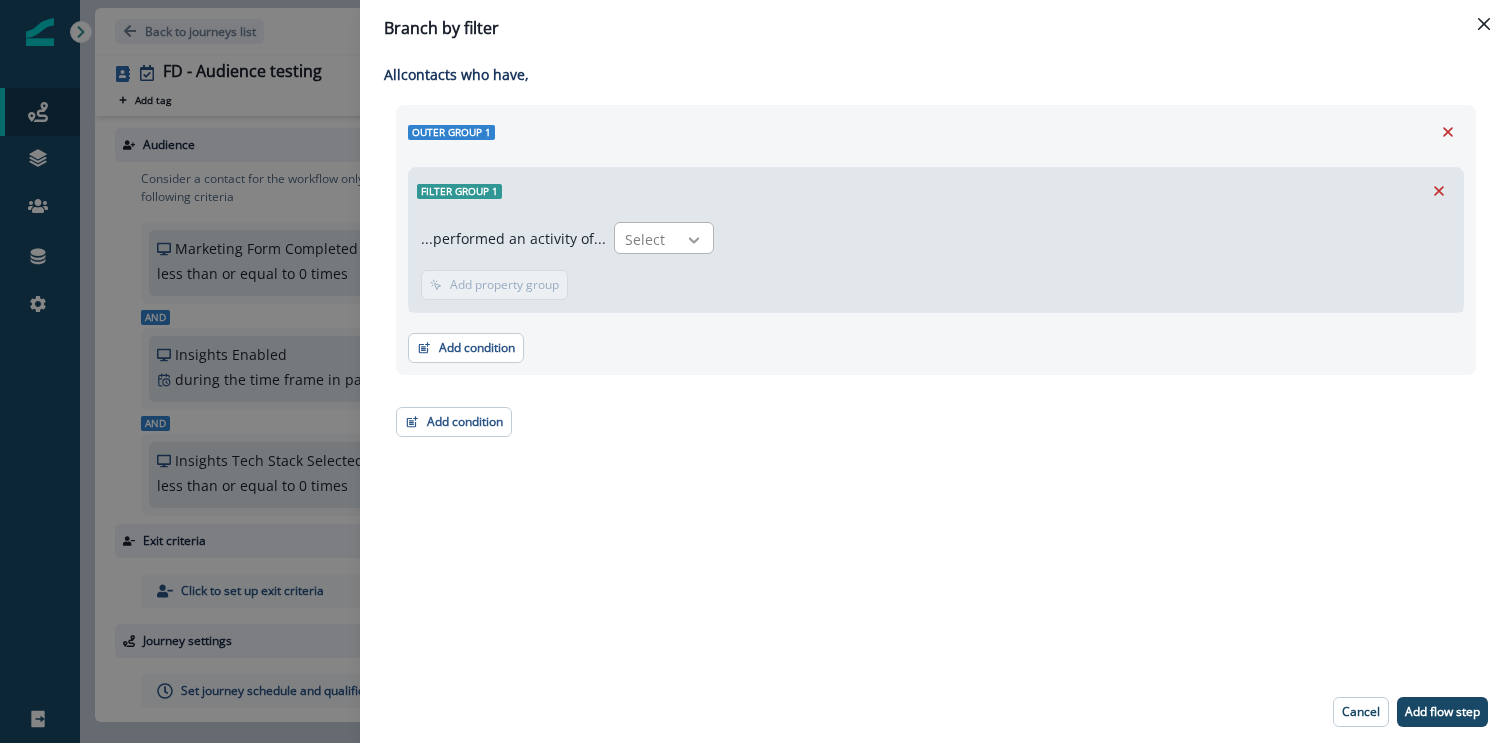 click at bounding box center [694, 240] 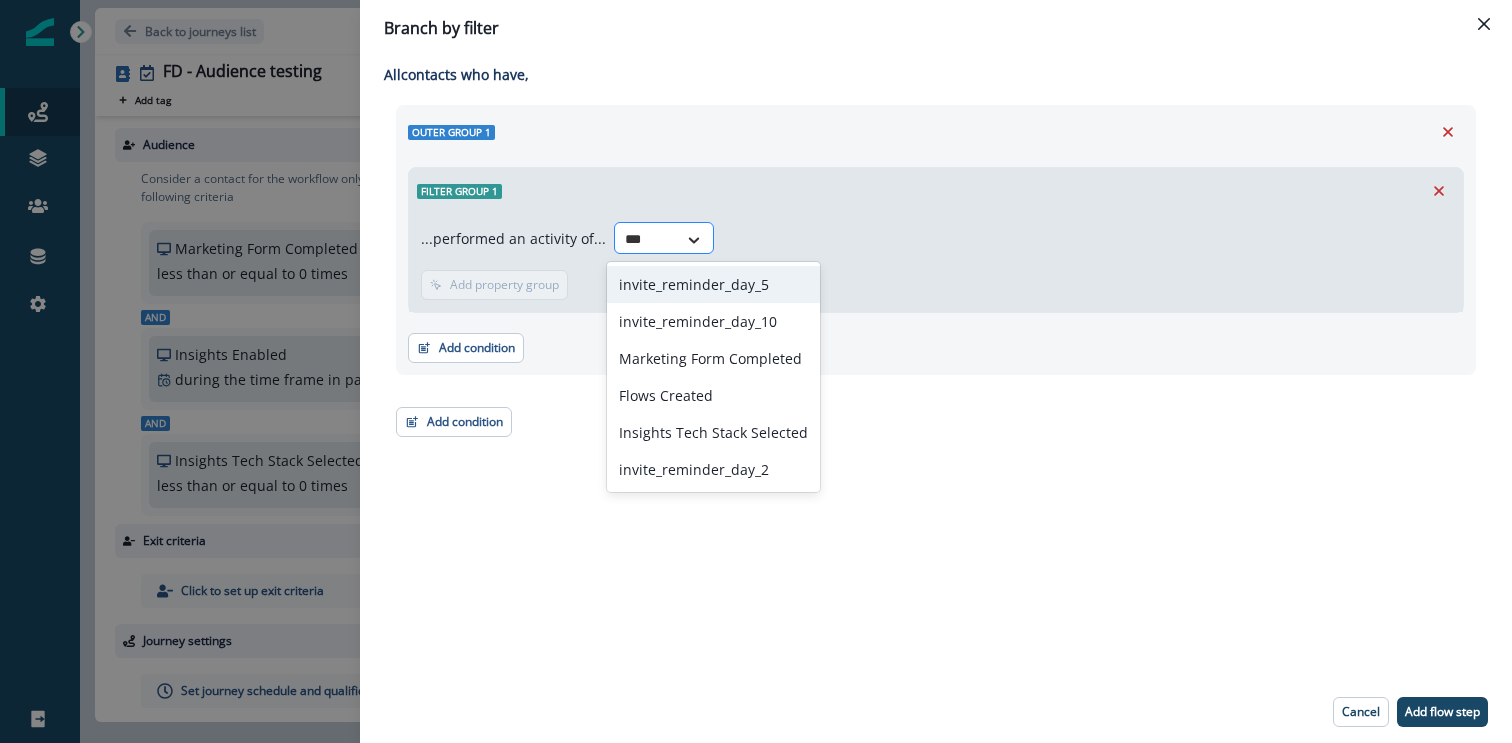 type on "****" 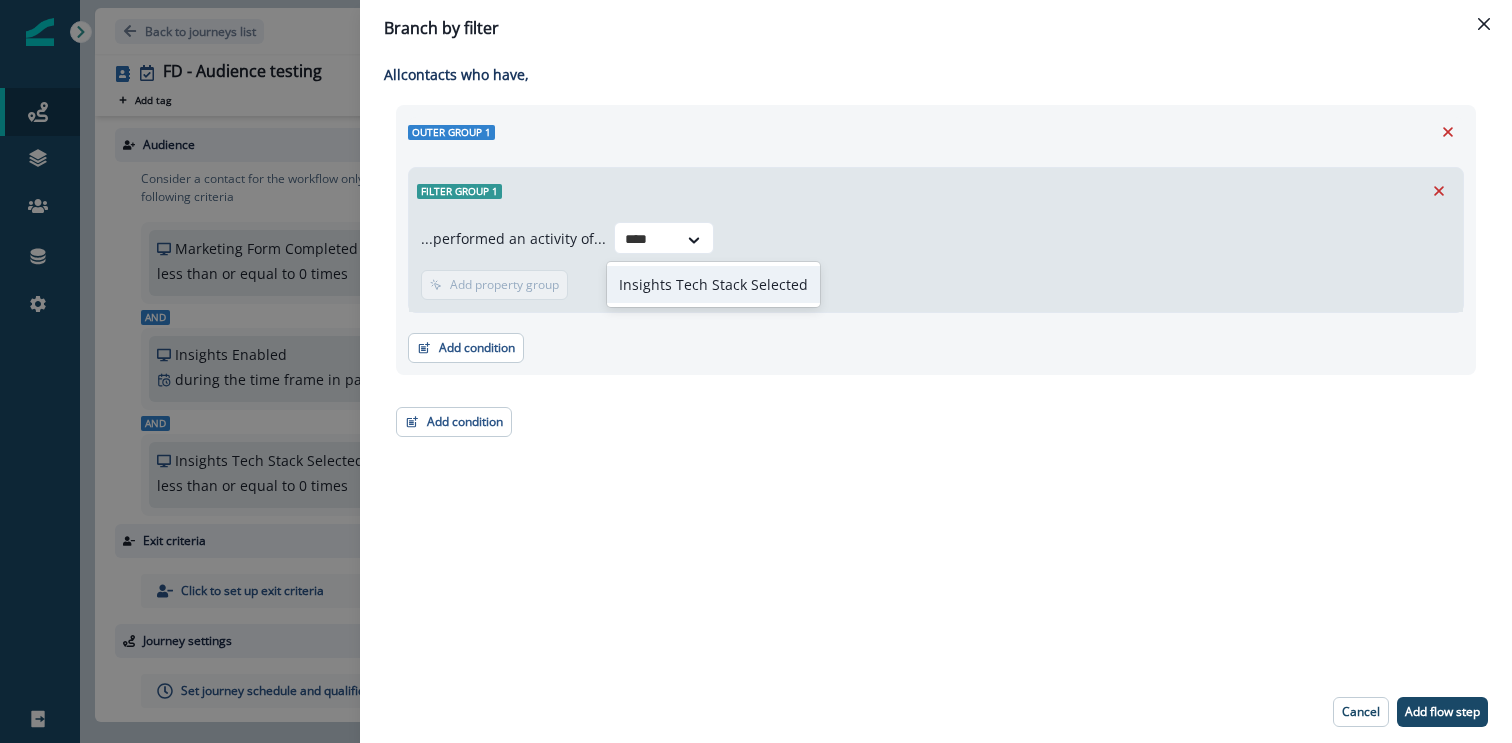 click on "Insights Tech Stack Selected" at bounding box center [713, 284] 